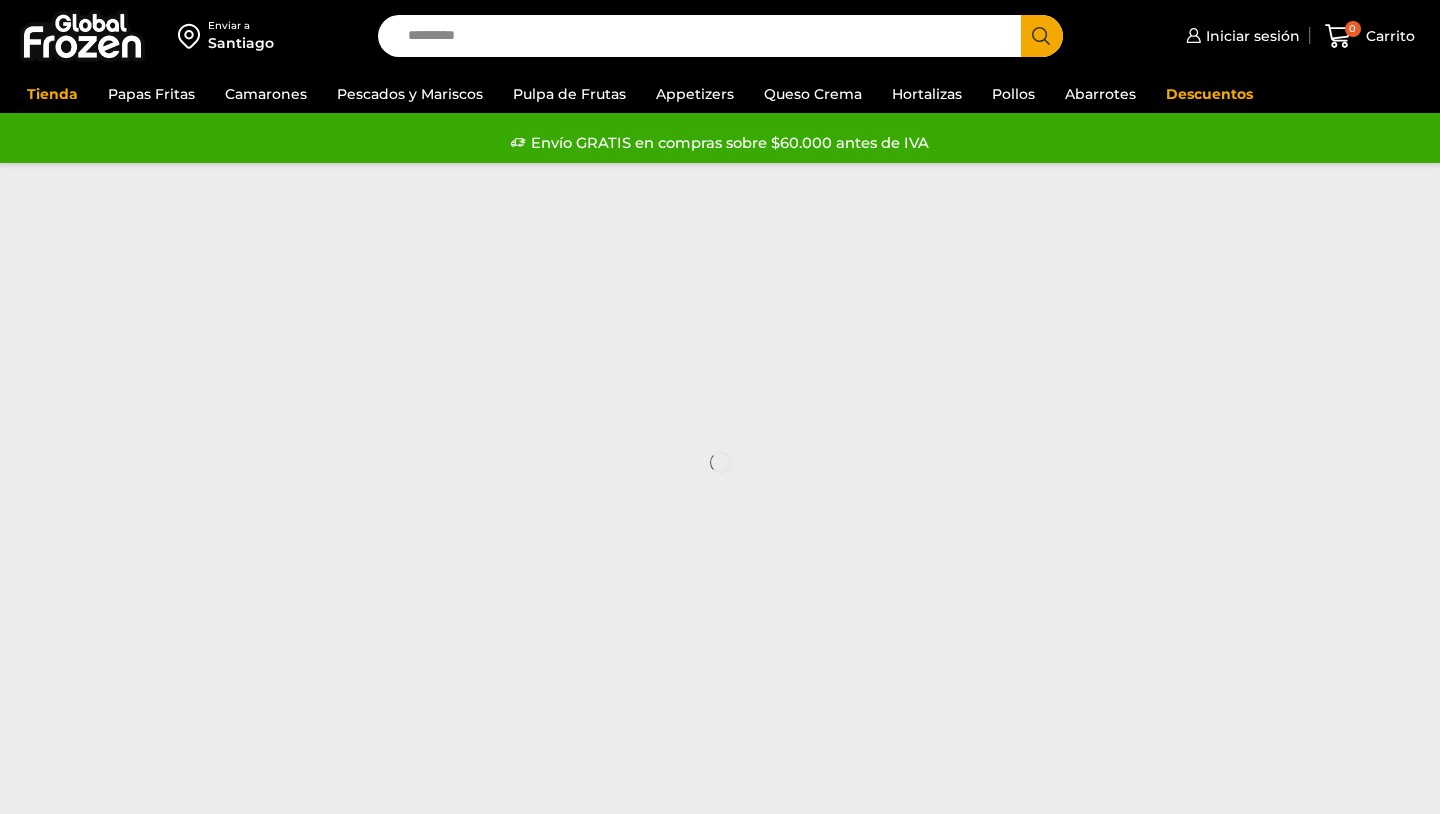 scroll, scrollTop: 0, scrollLeft: 0, axis: both 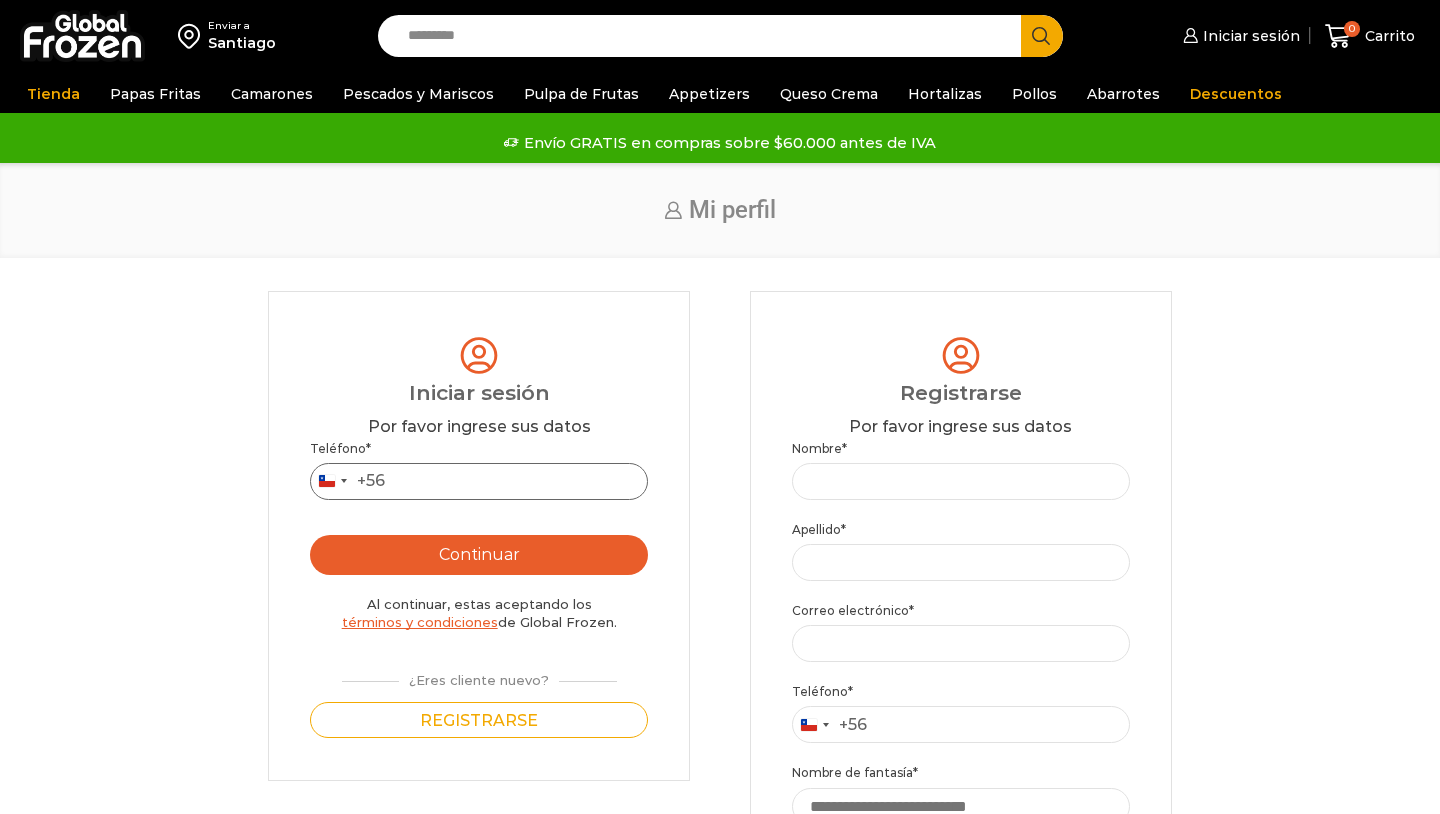 click on "Teléfono
*" at bounding box center [478, 481] 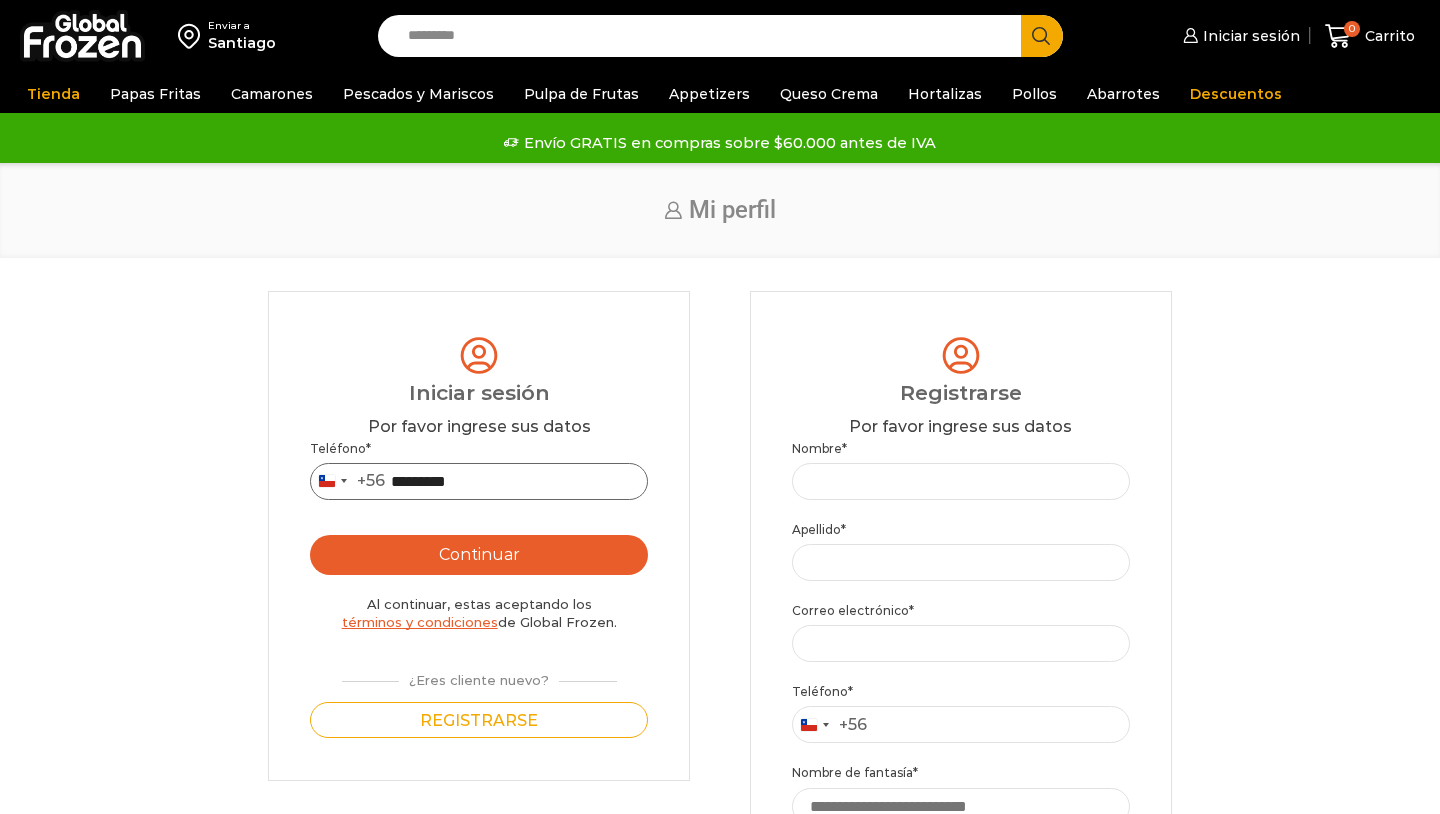 type on "*********" 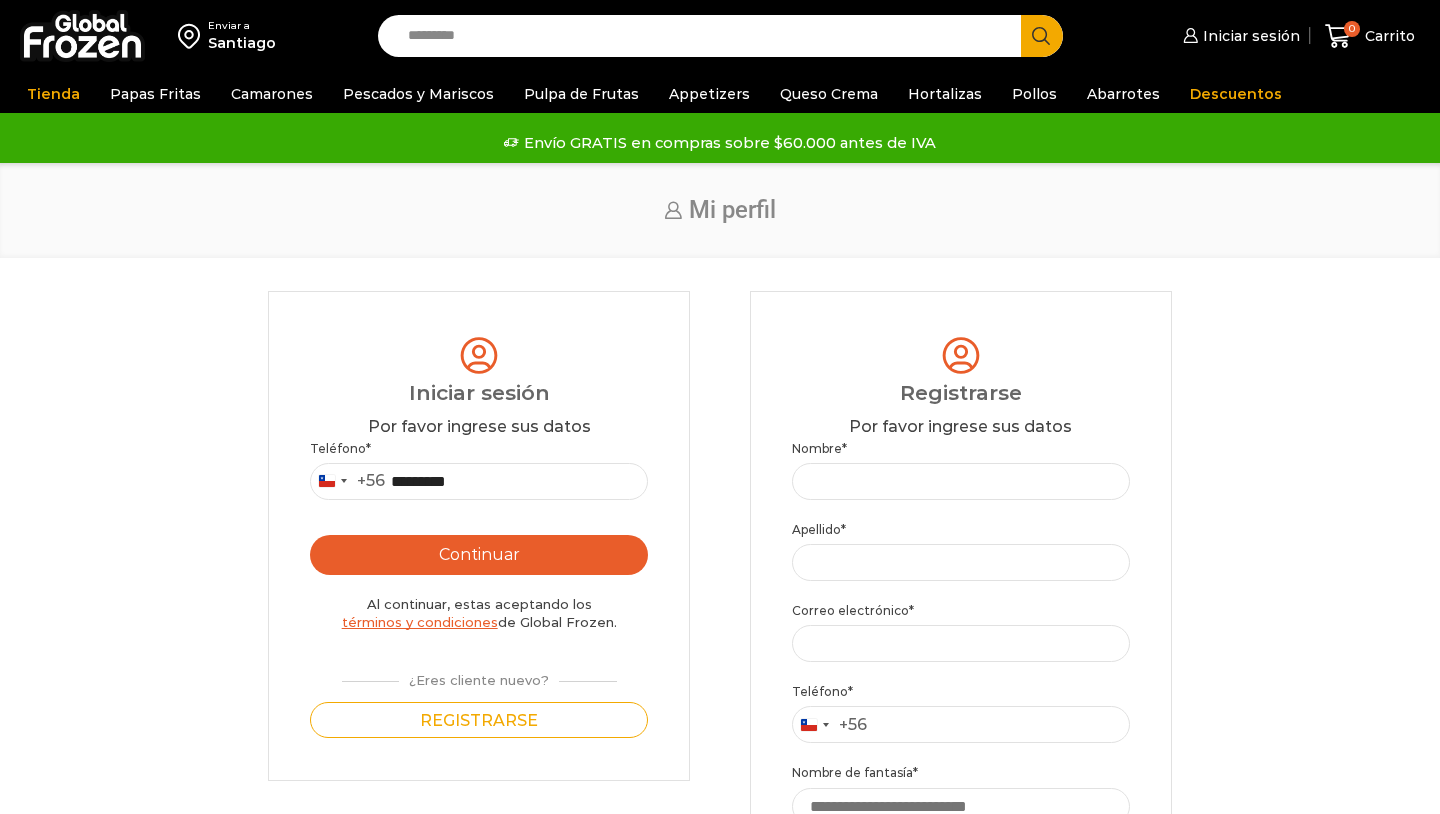 click on "Continuar" at bounding box center [478, 555] 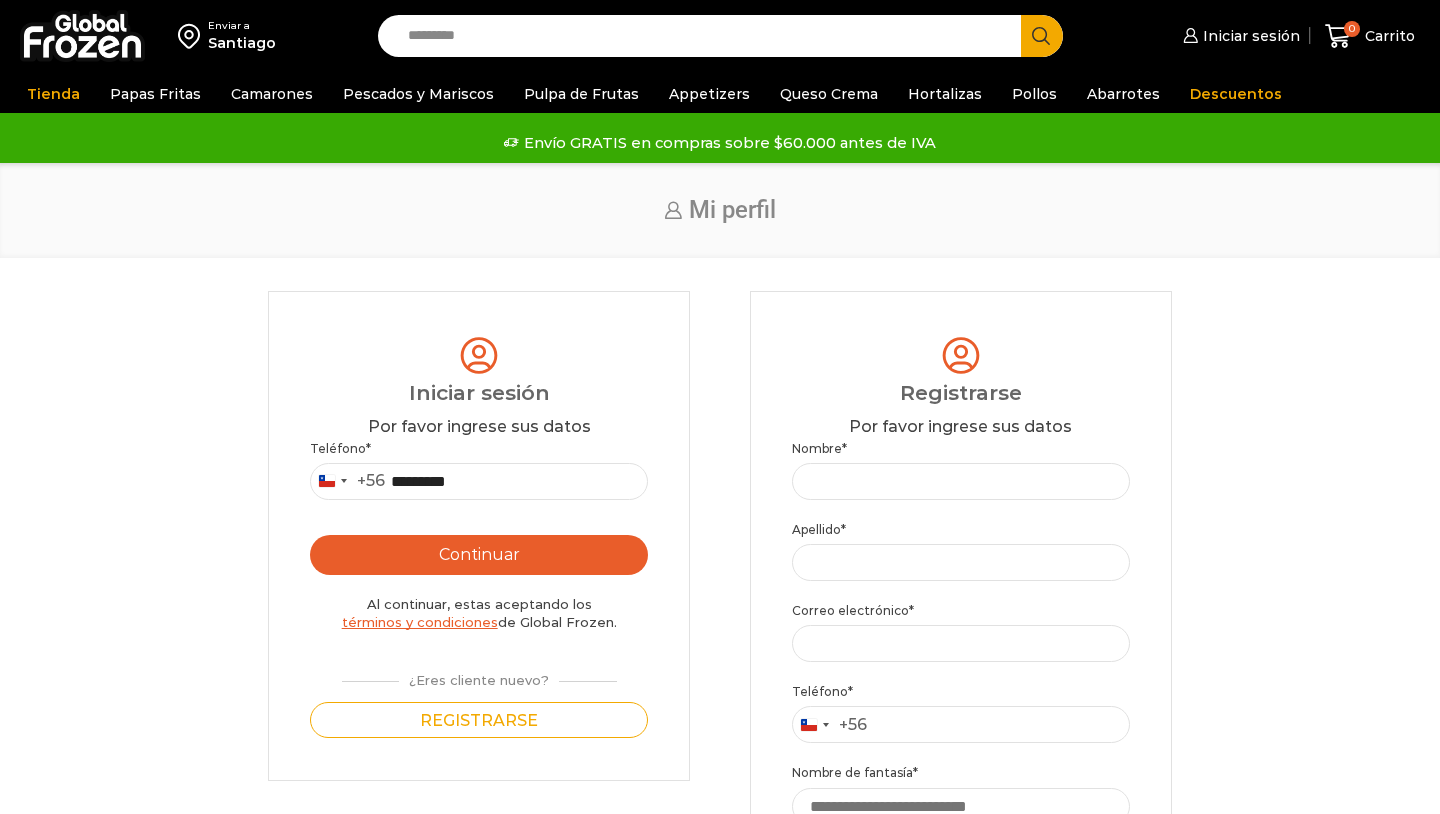 click on "Continuar" at bounding box center (478, 555) 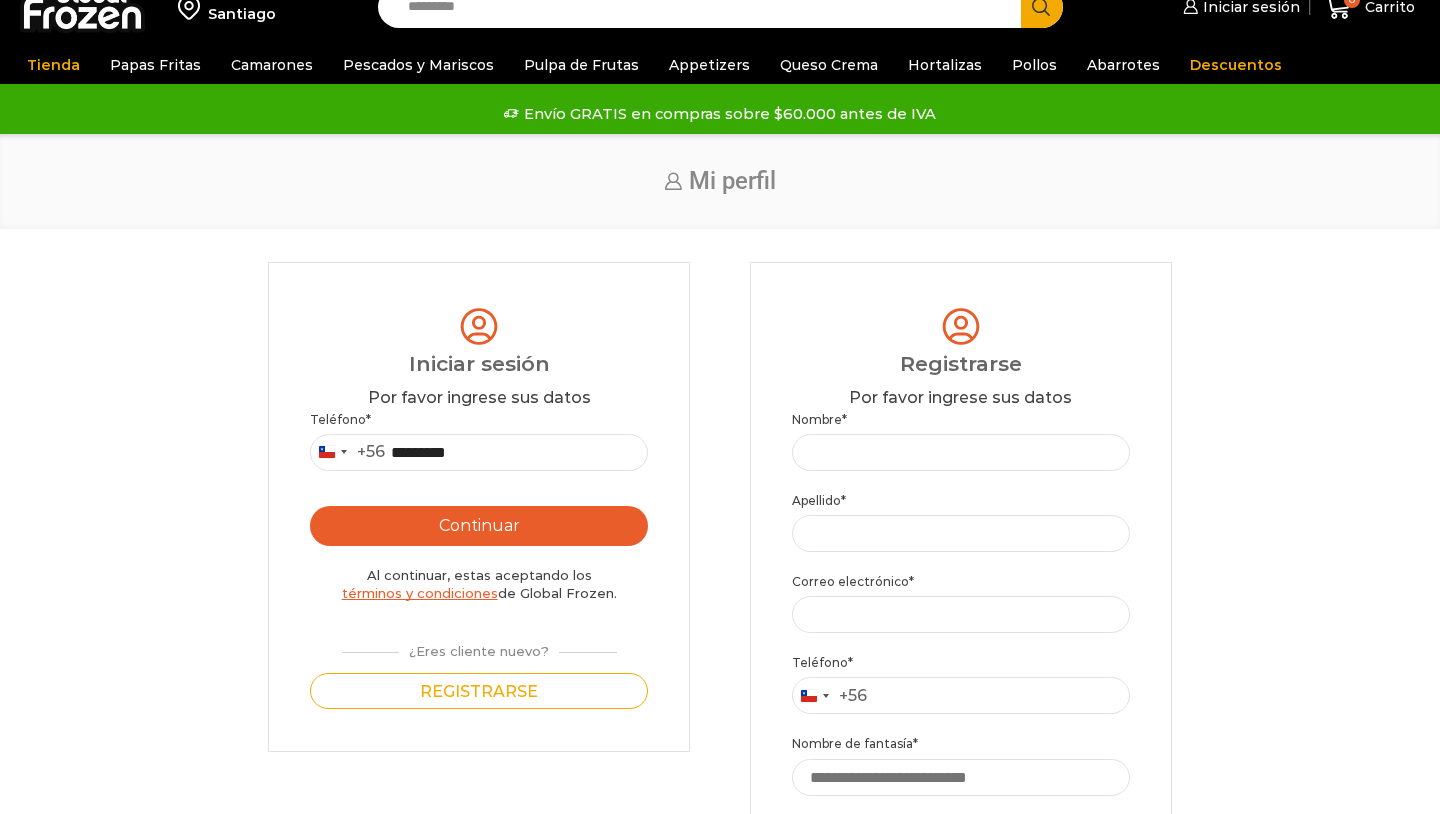 scroll, scrollTop: 34, scrollLeft: 0, axis: vertical 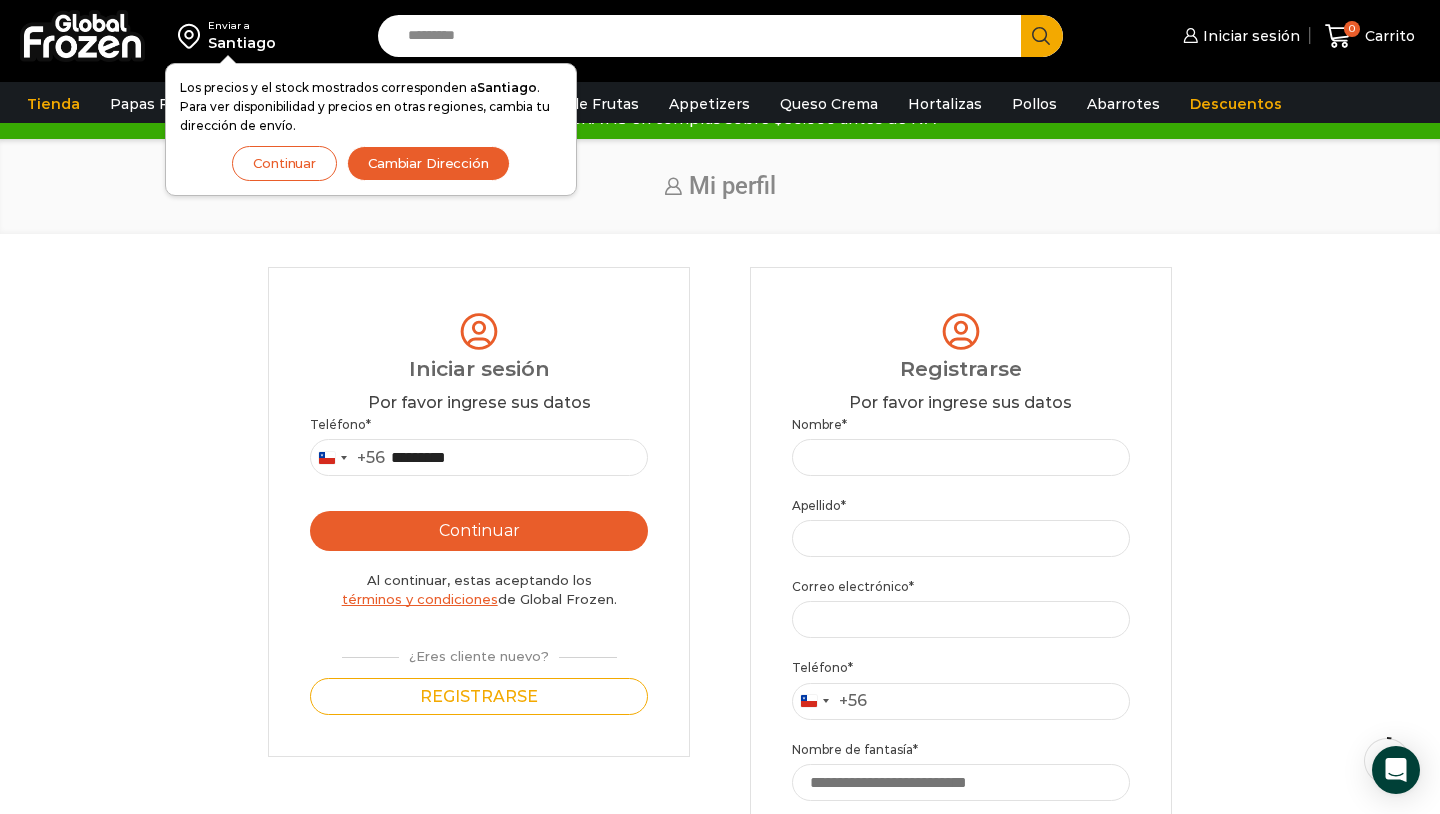 click on "Cambiar Dirección" at bounding box center [428, 163] 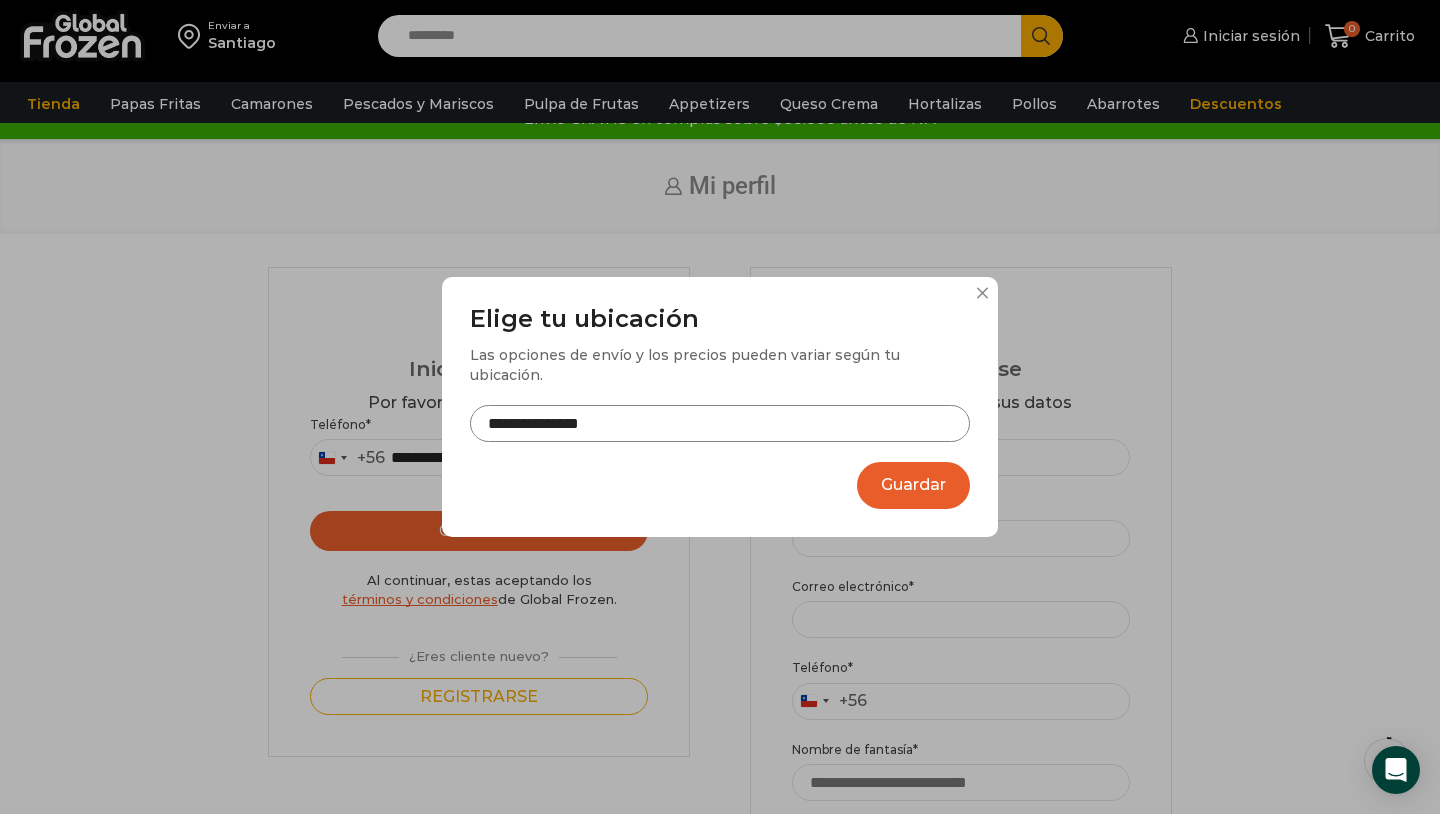 click at bounding box center (982, 293) 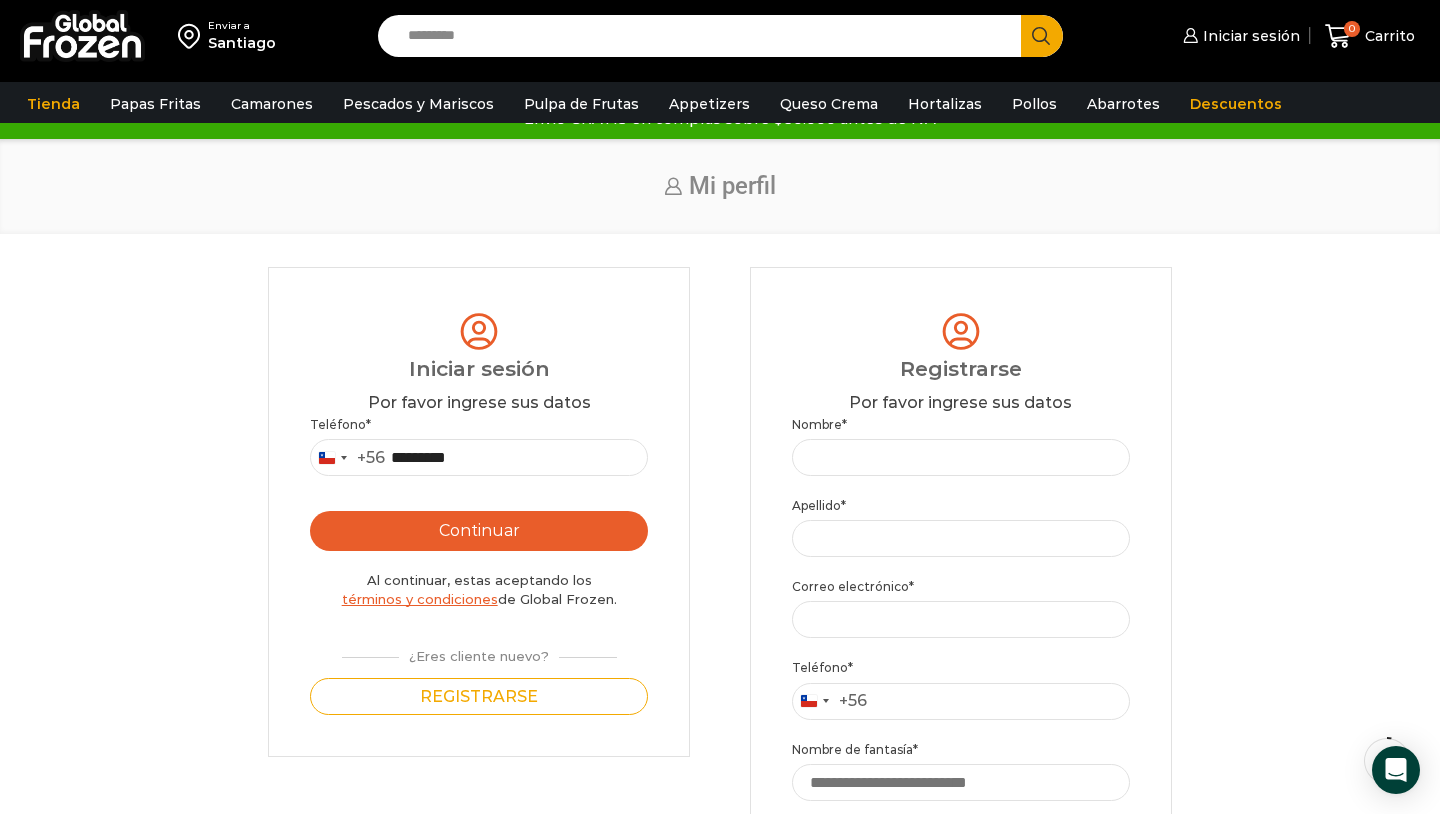click on "Continuar" at bounding box center (478, 531) 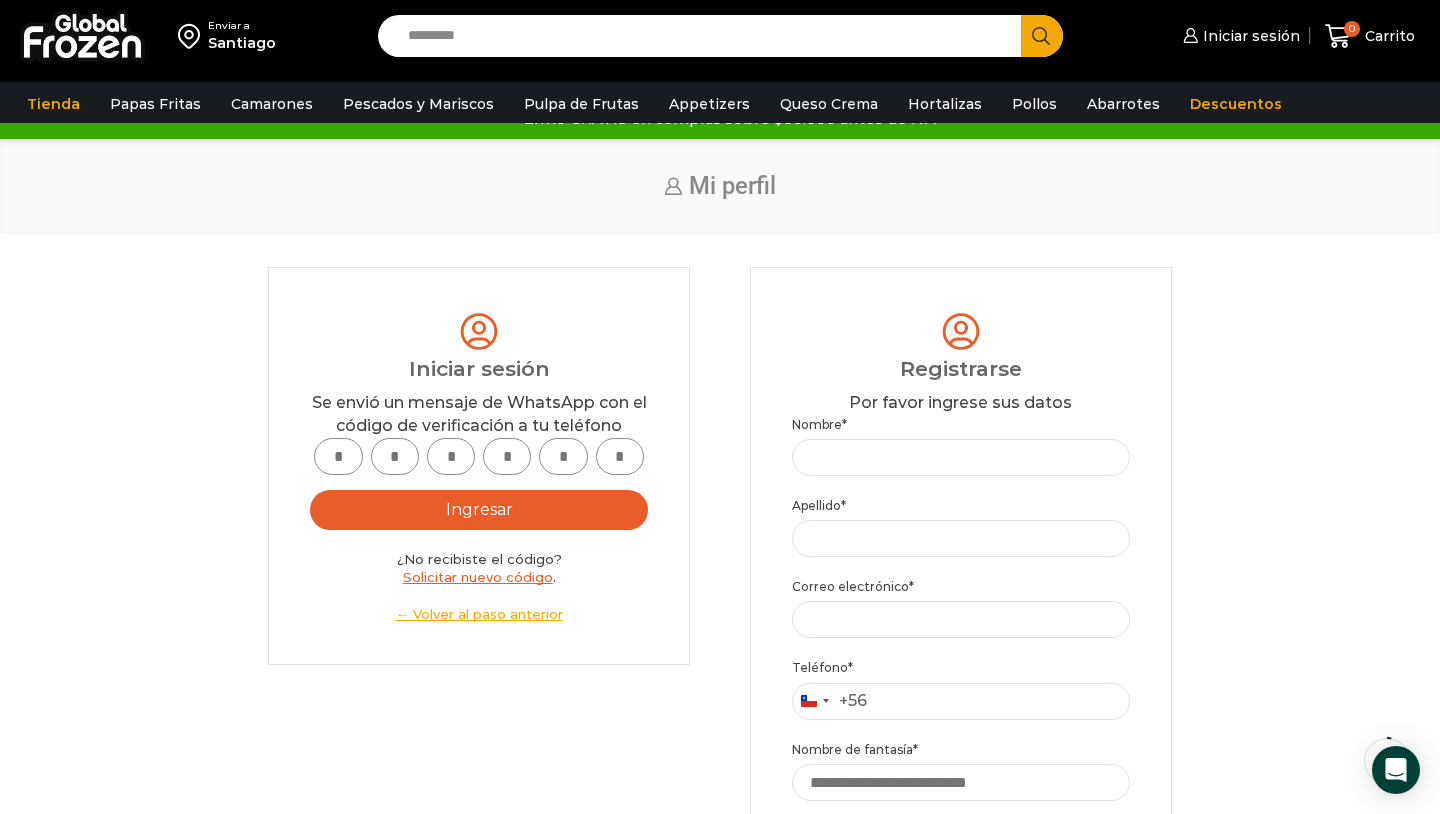 click at bounding box center [338, 456] 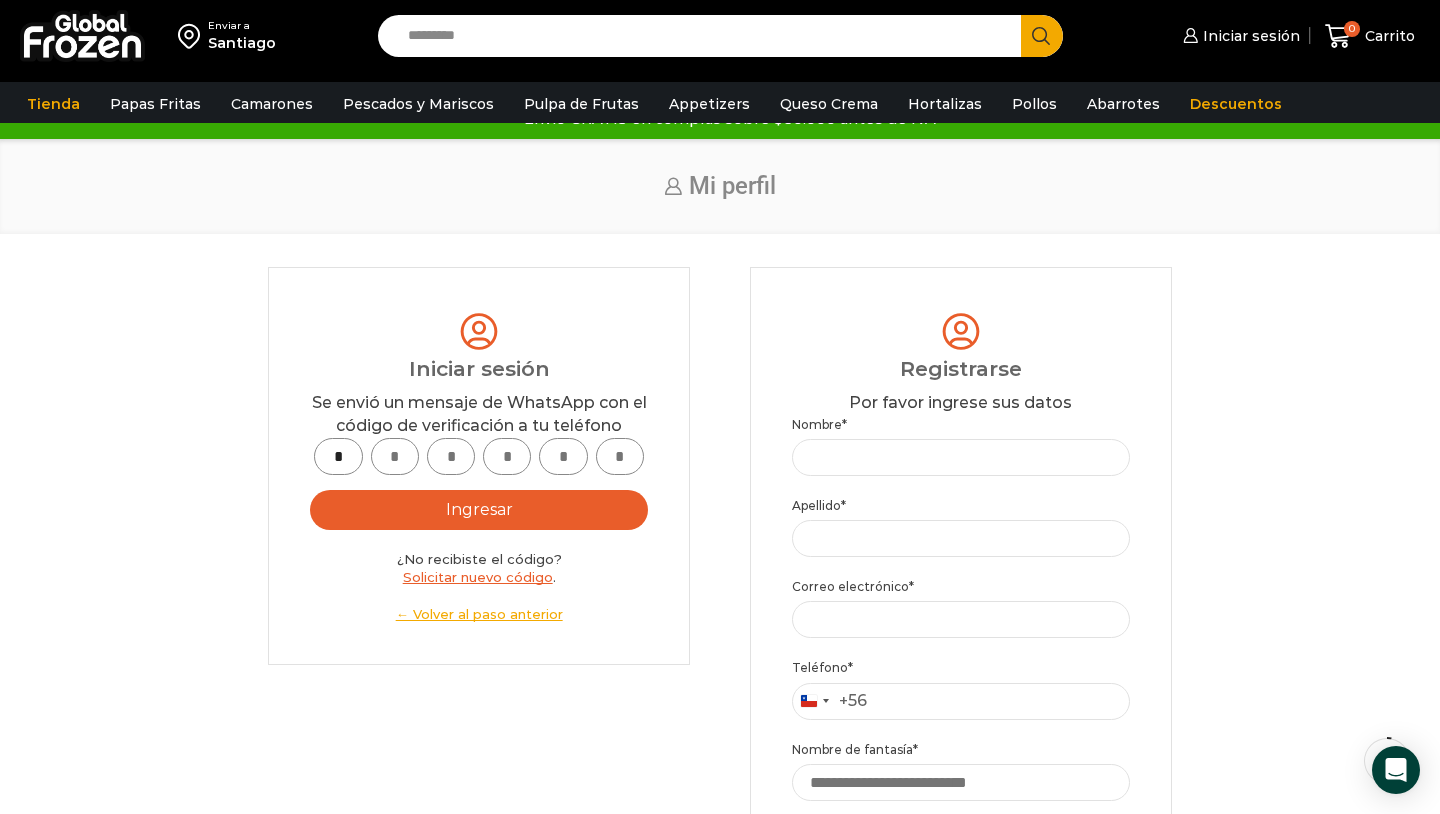 type on "*" 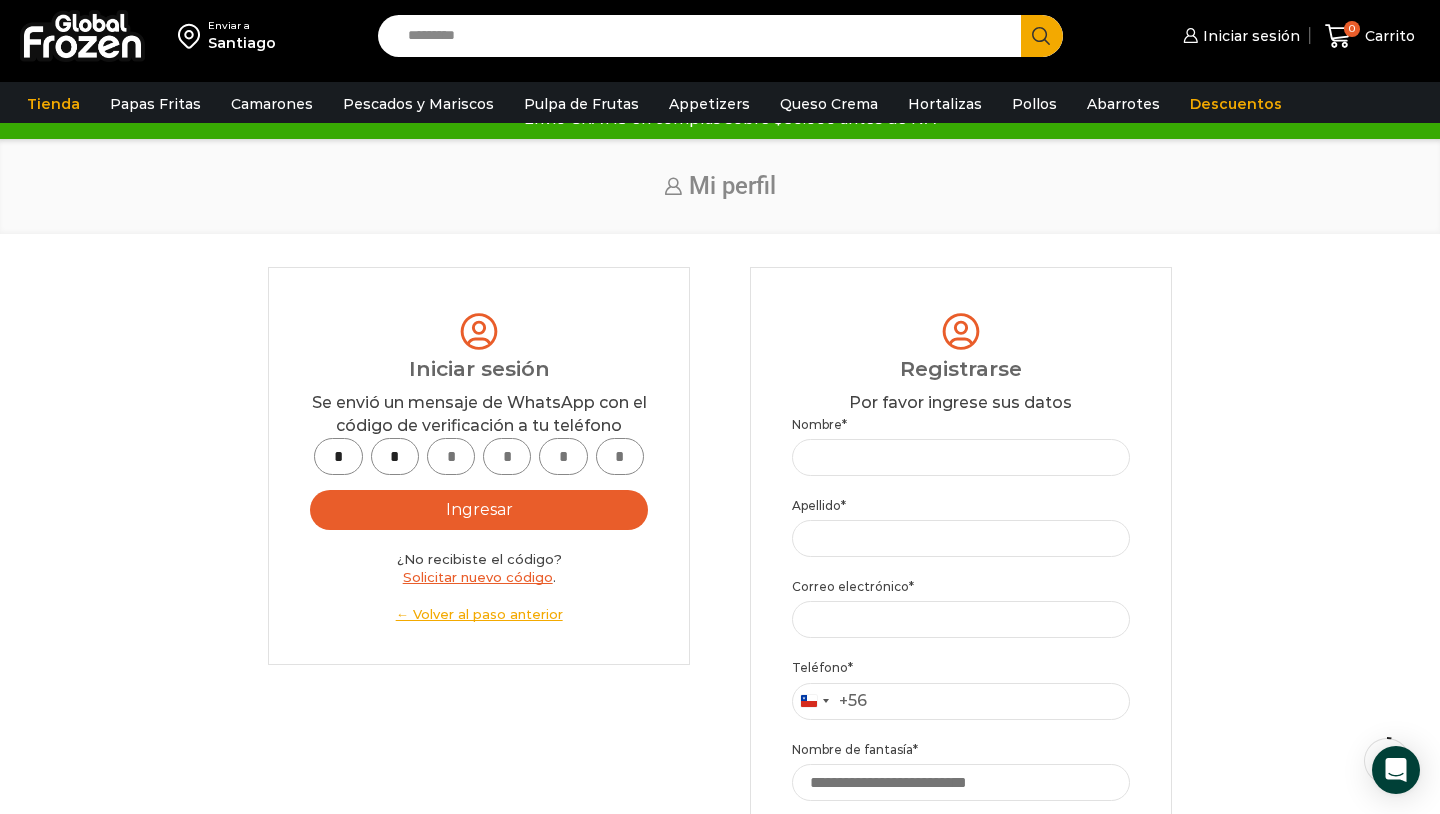 type on "*" 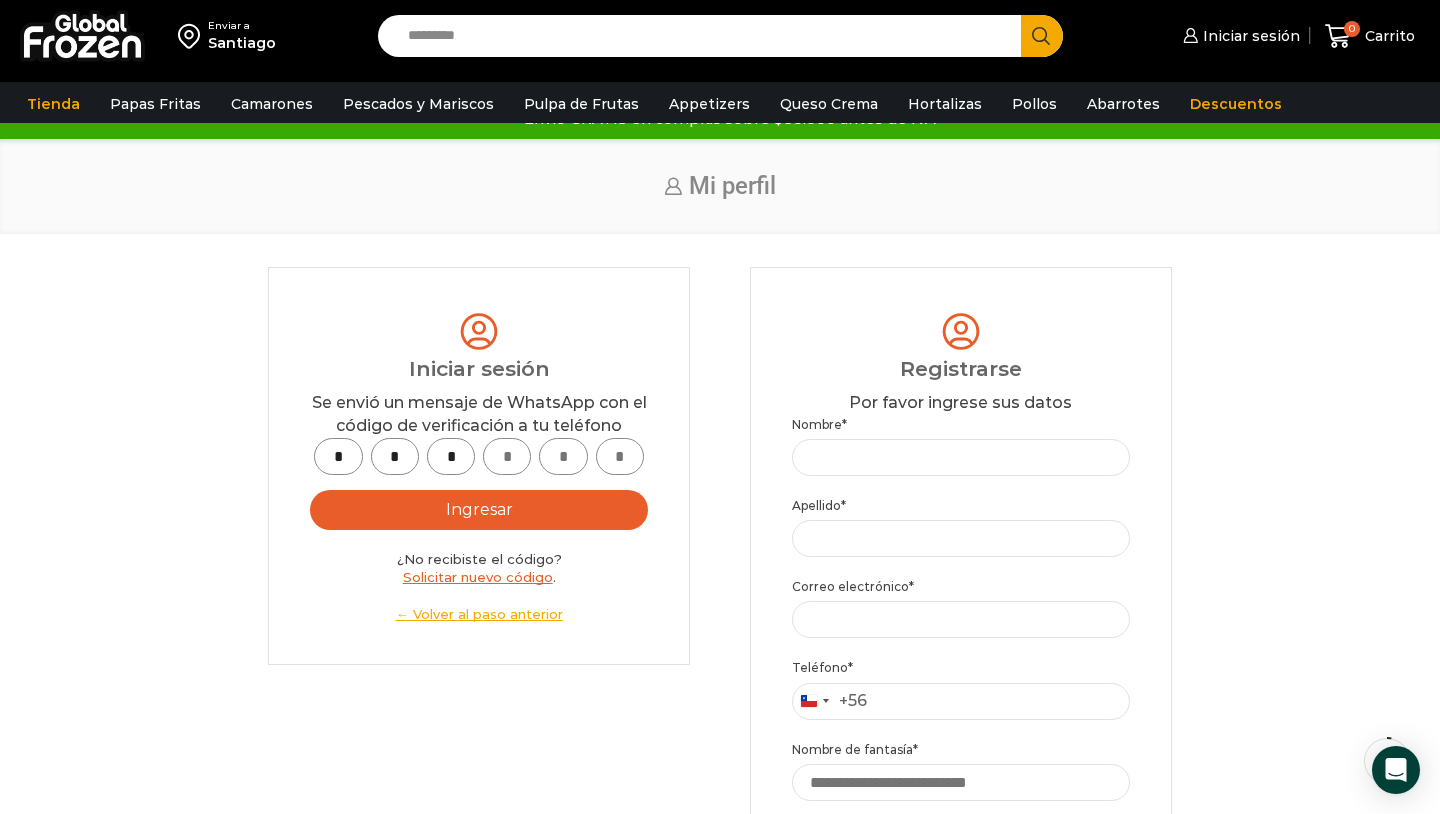 type on "*" 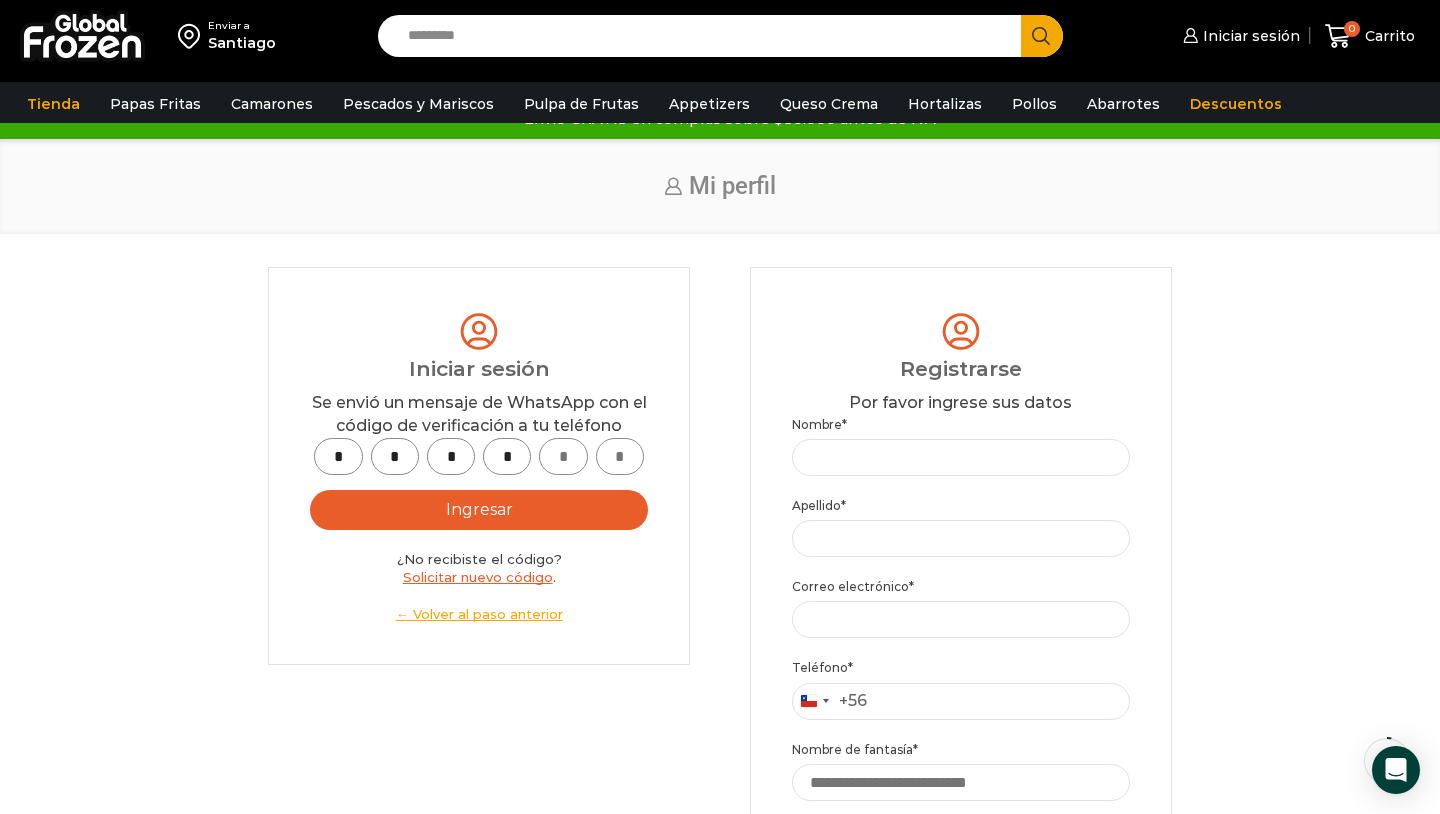 type on "*" 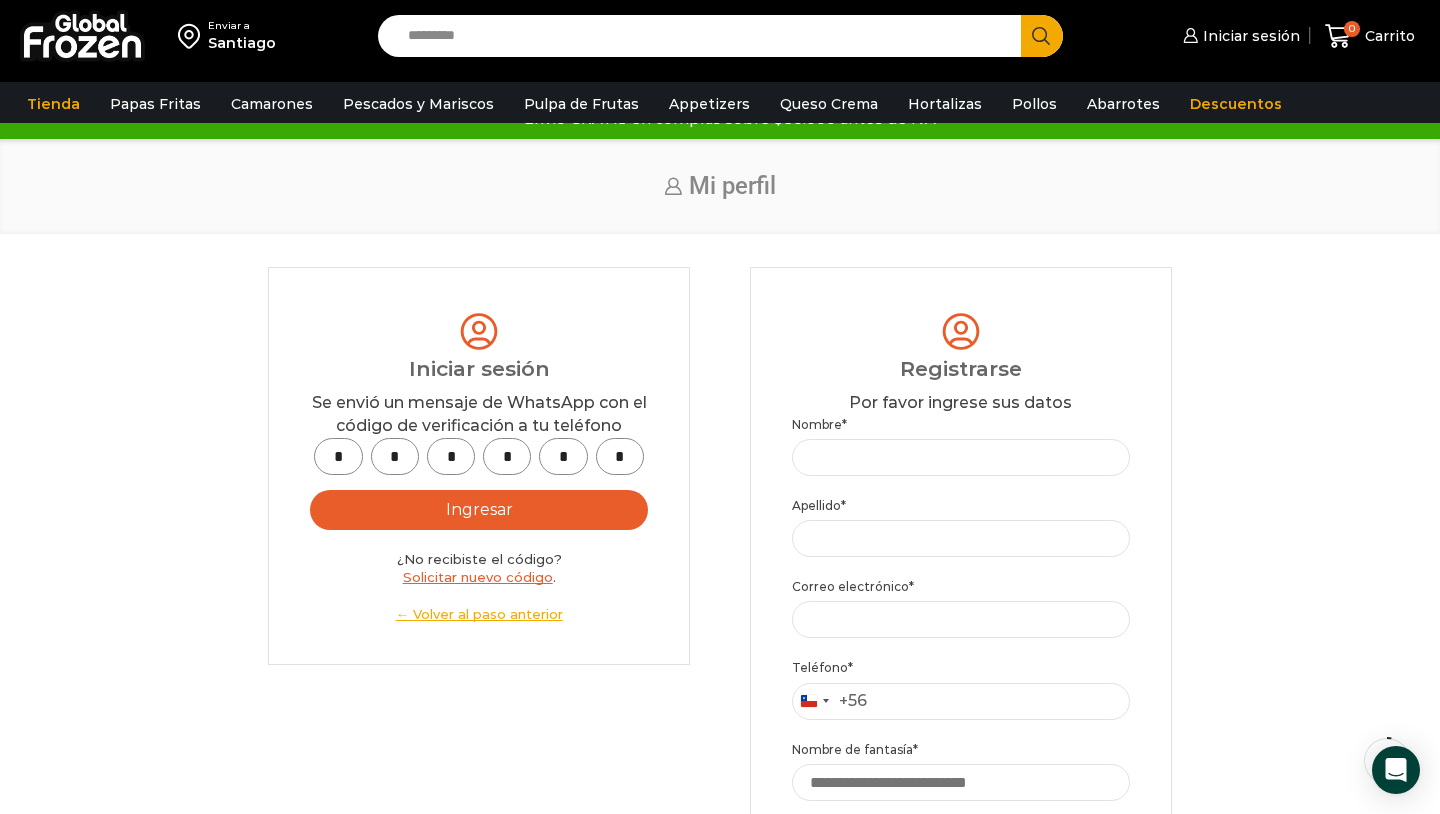 type on "*" 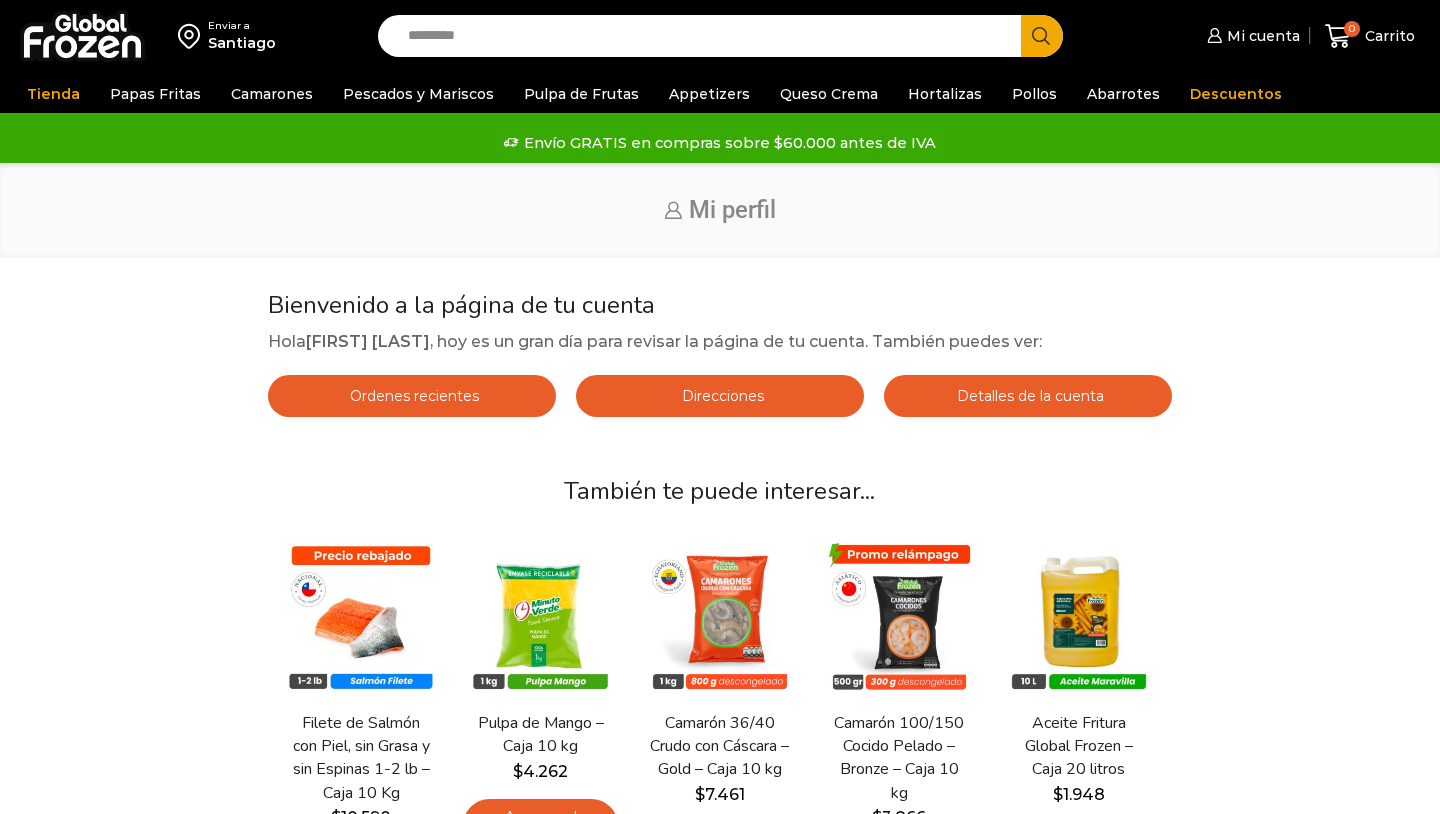 scroll, scrollTop: 0, scrollLeft: 0, axis: both 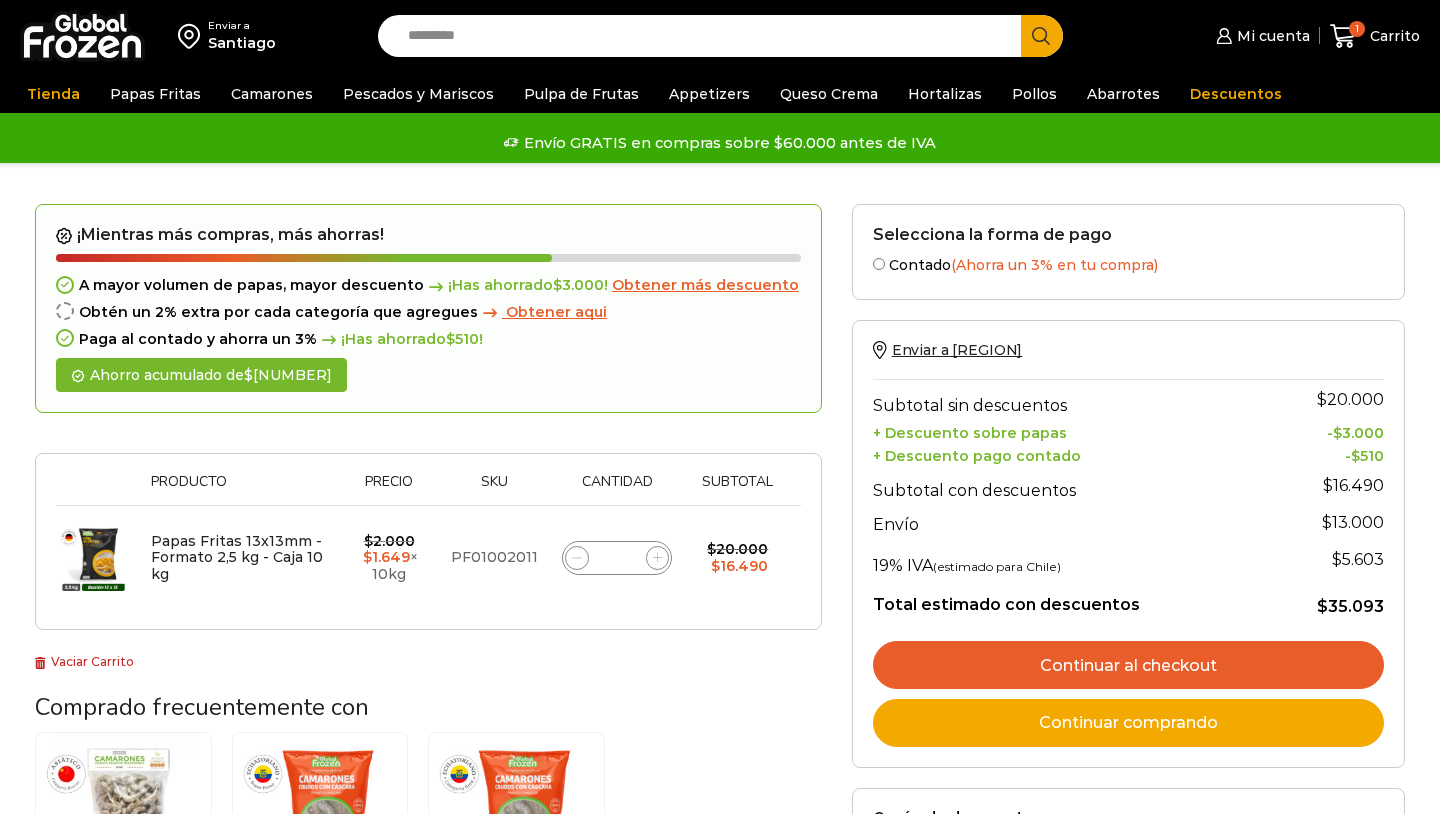 click on "*" 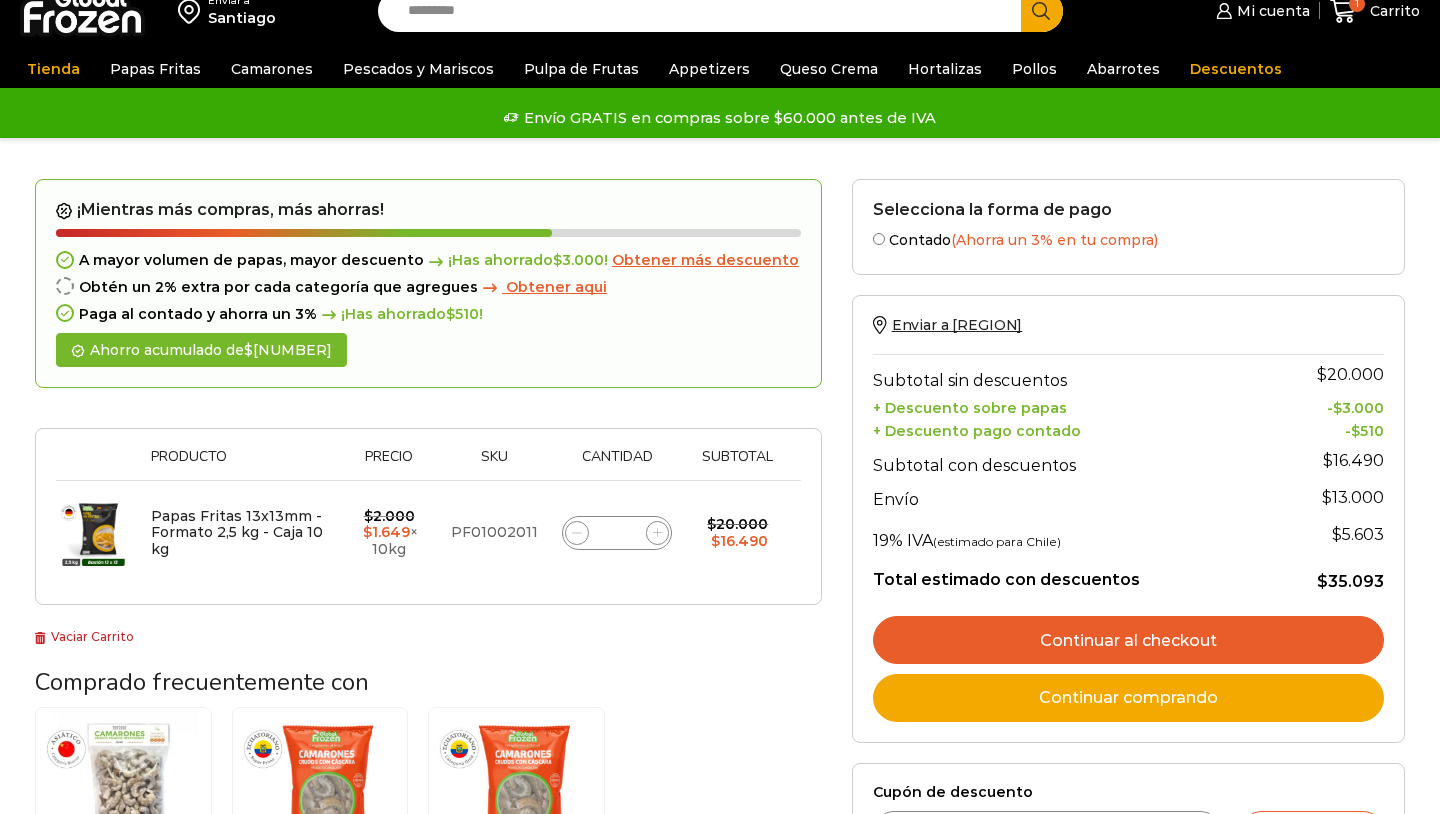 scroll, scrollTop: 17, scrollLeft: 0, axis: vertical 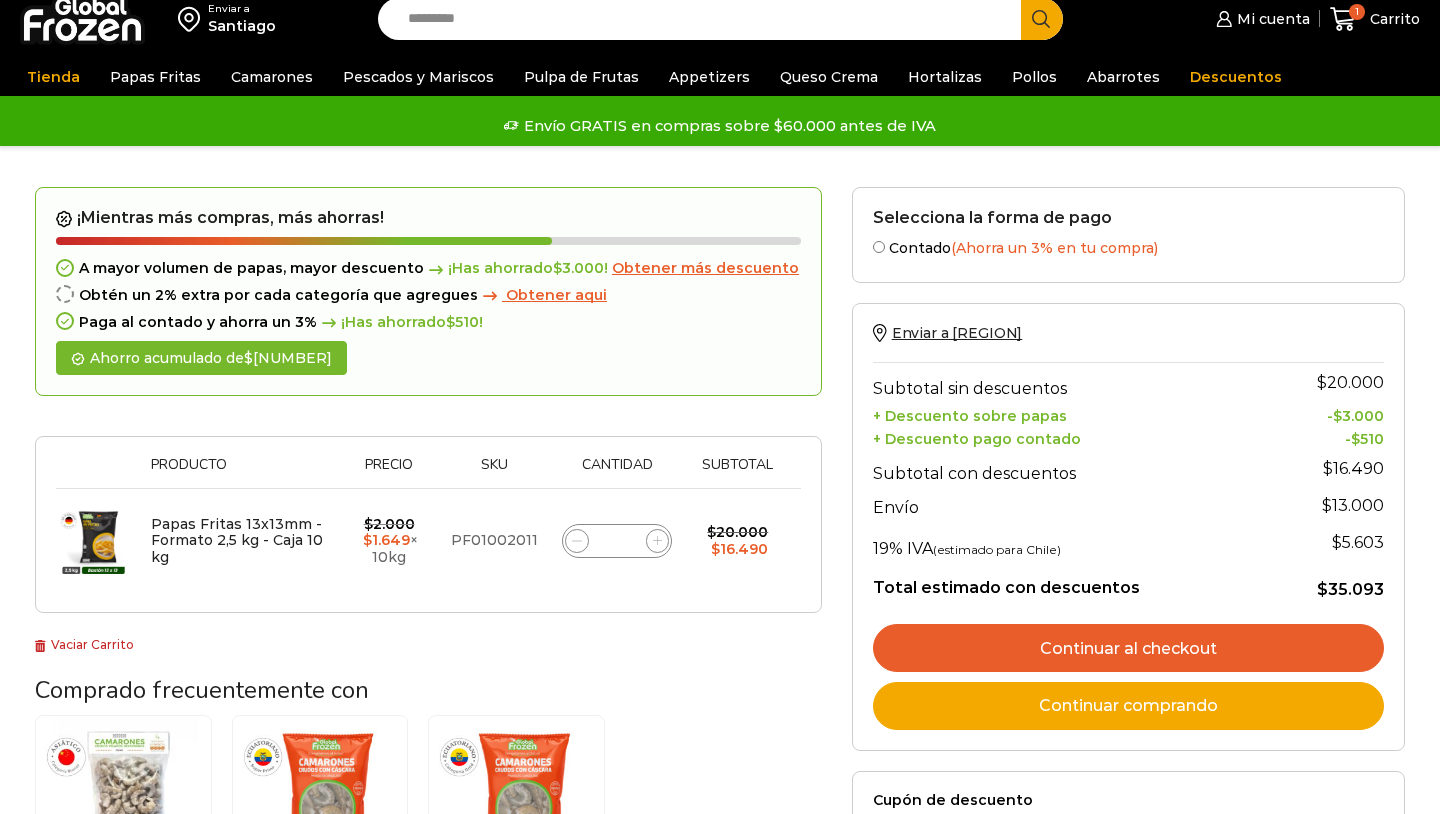 click on "Cantidad" 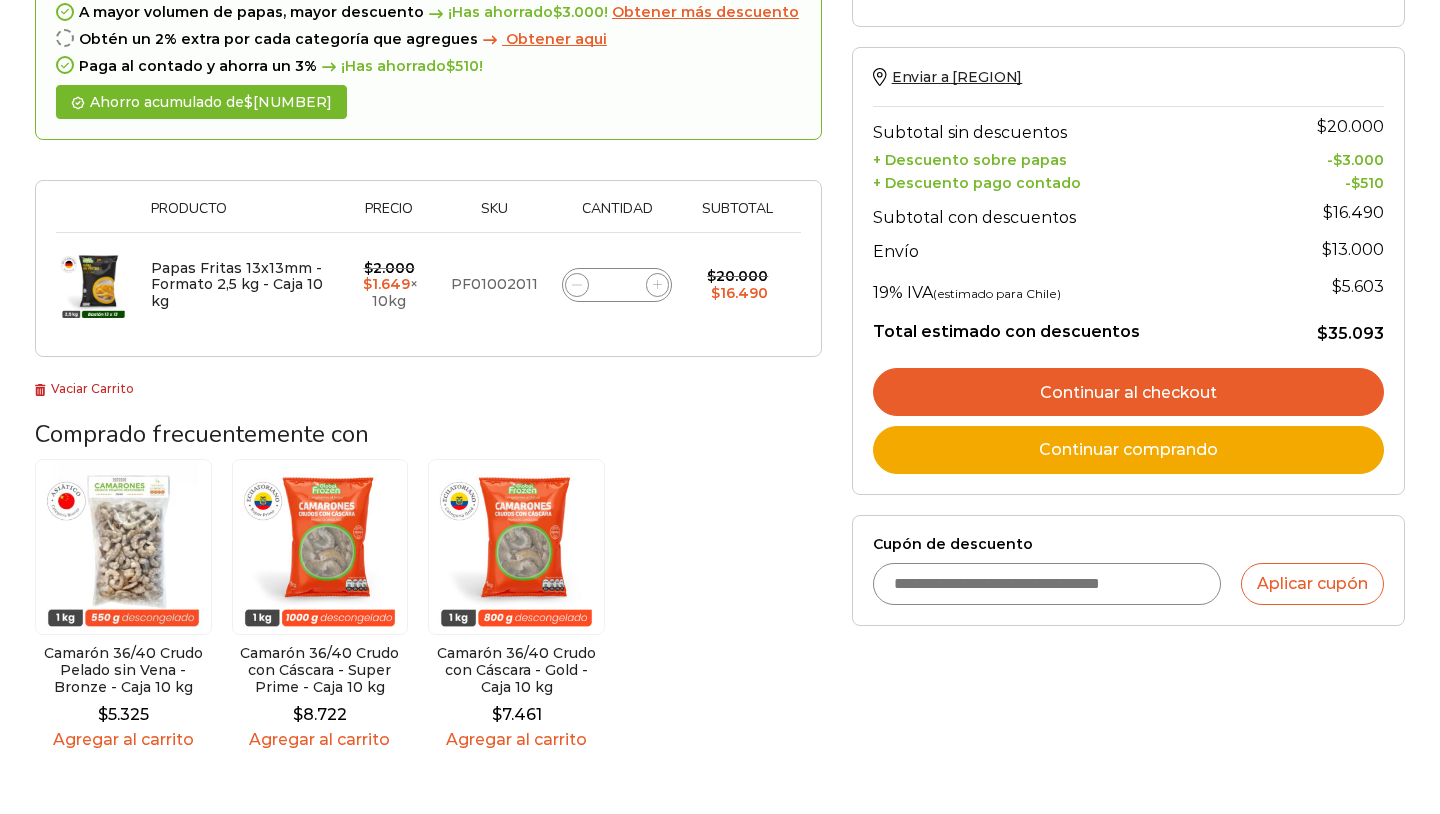 scroll, scrollTop: 277, scrollLeft: 0, axis: vertical 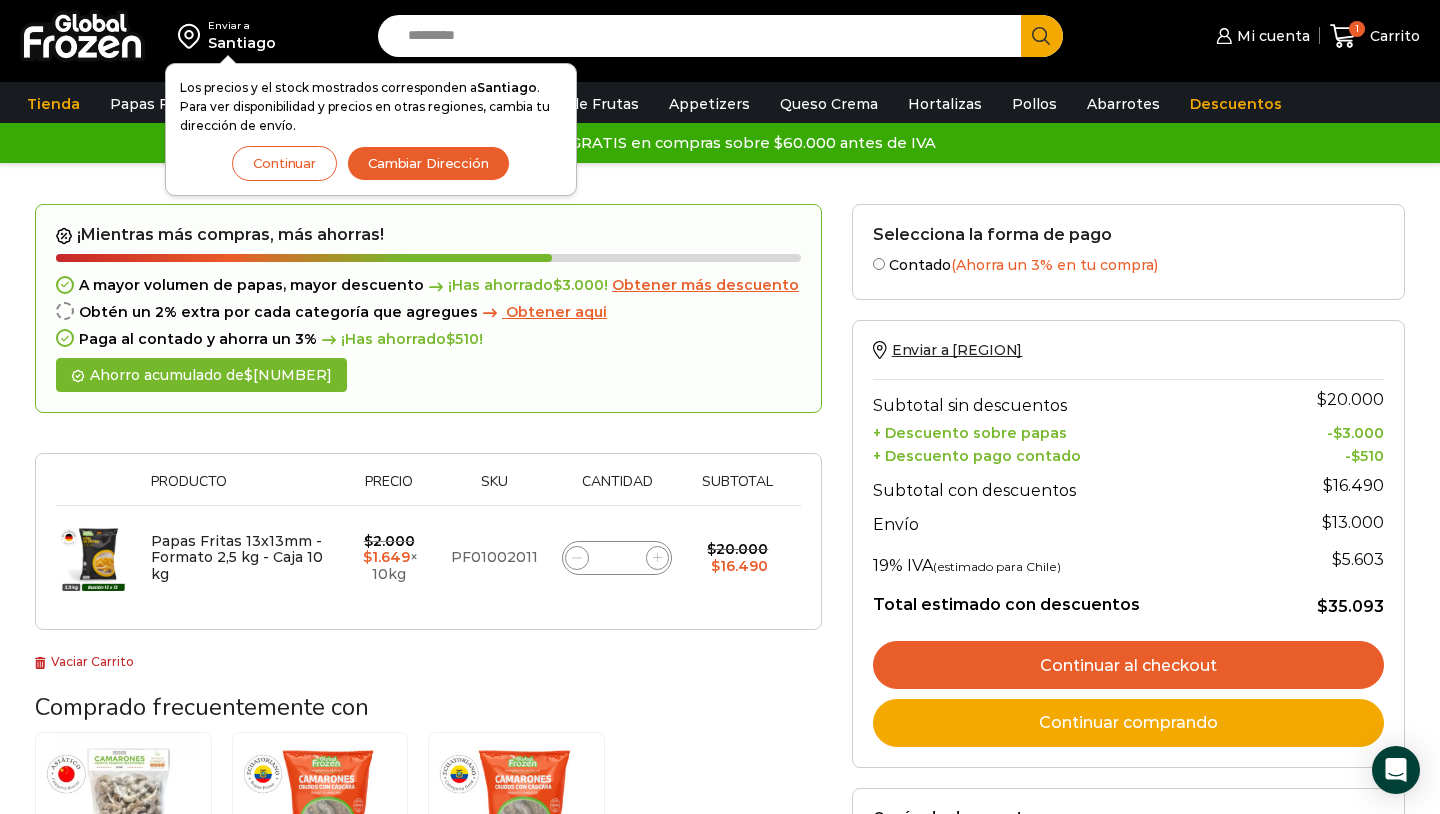 click on "Continuar" at bounding box center [284, 163] 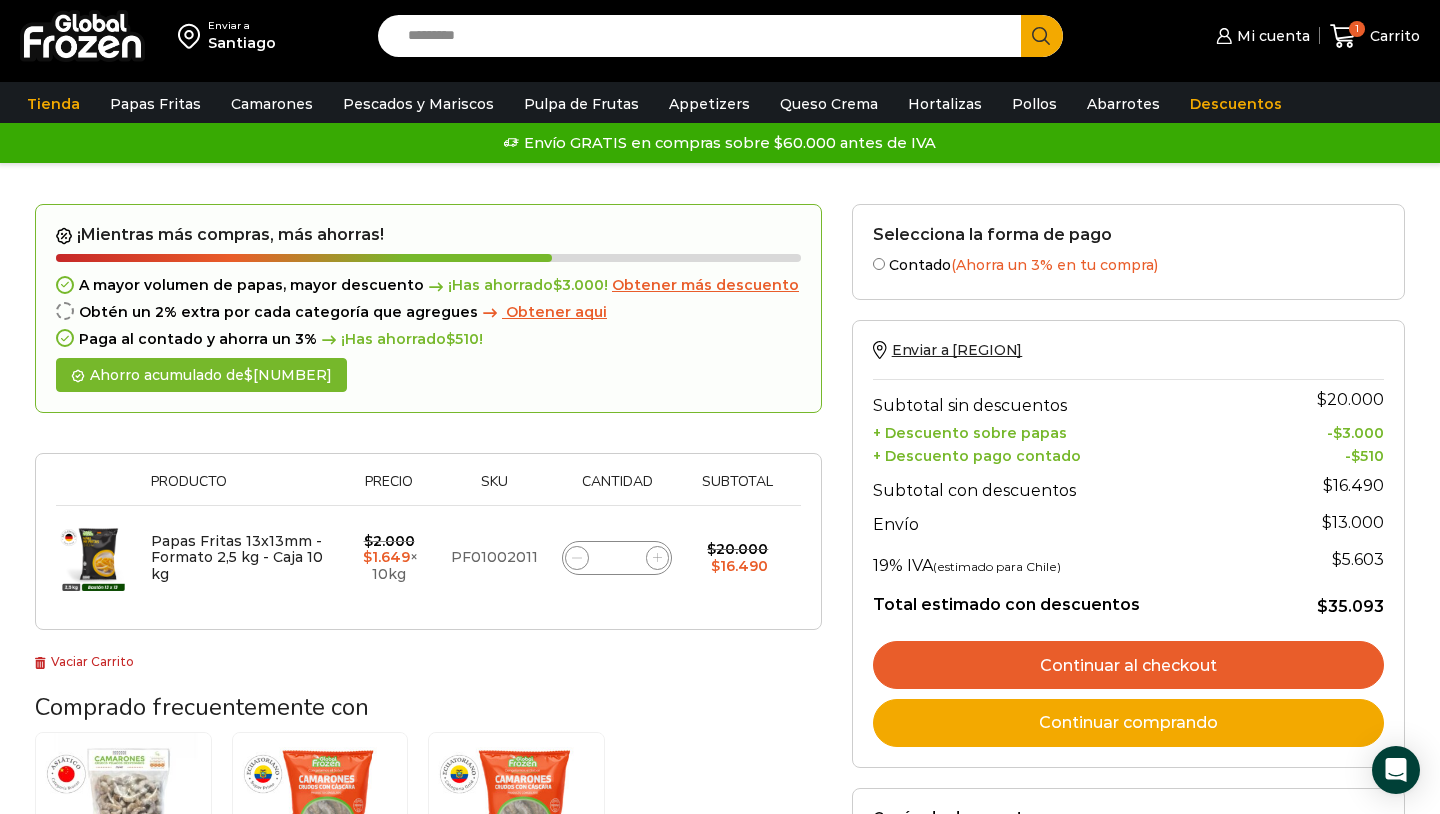 click 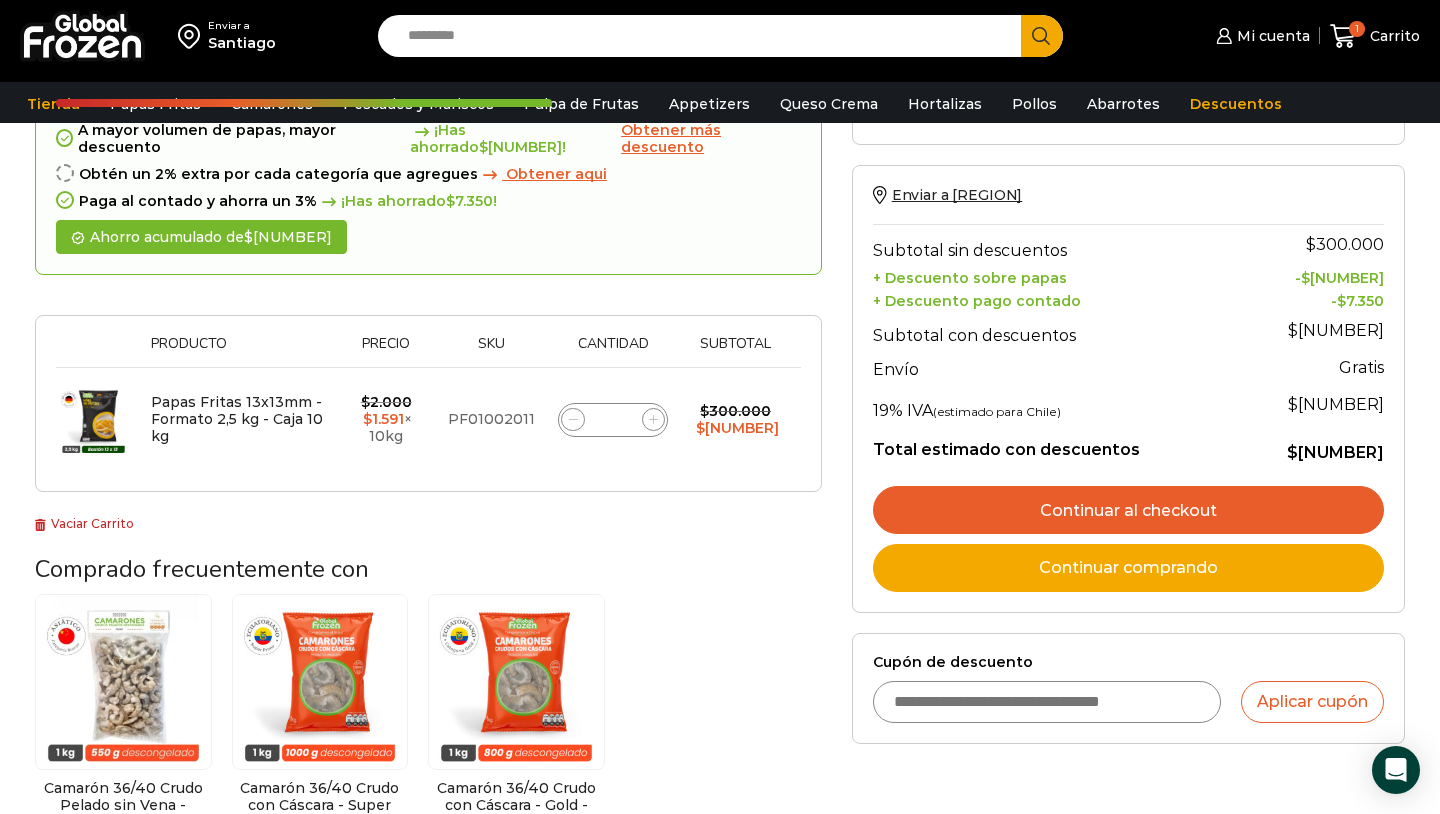 scroll, scrollTop: 246, scrollLeft: 0, axis: vertical 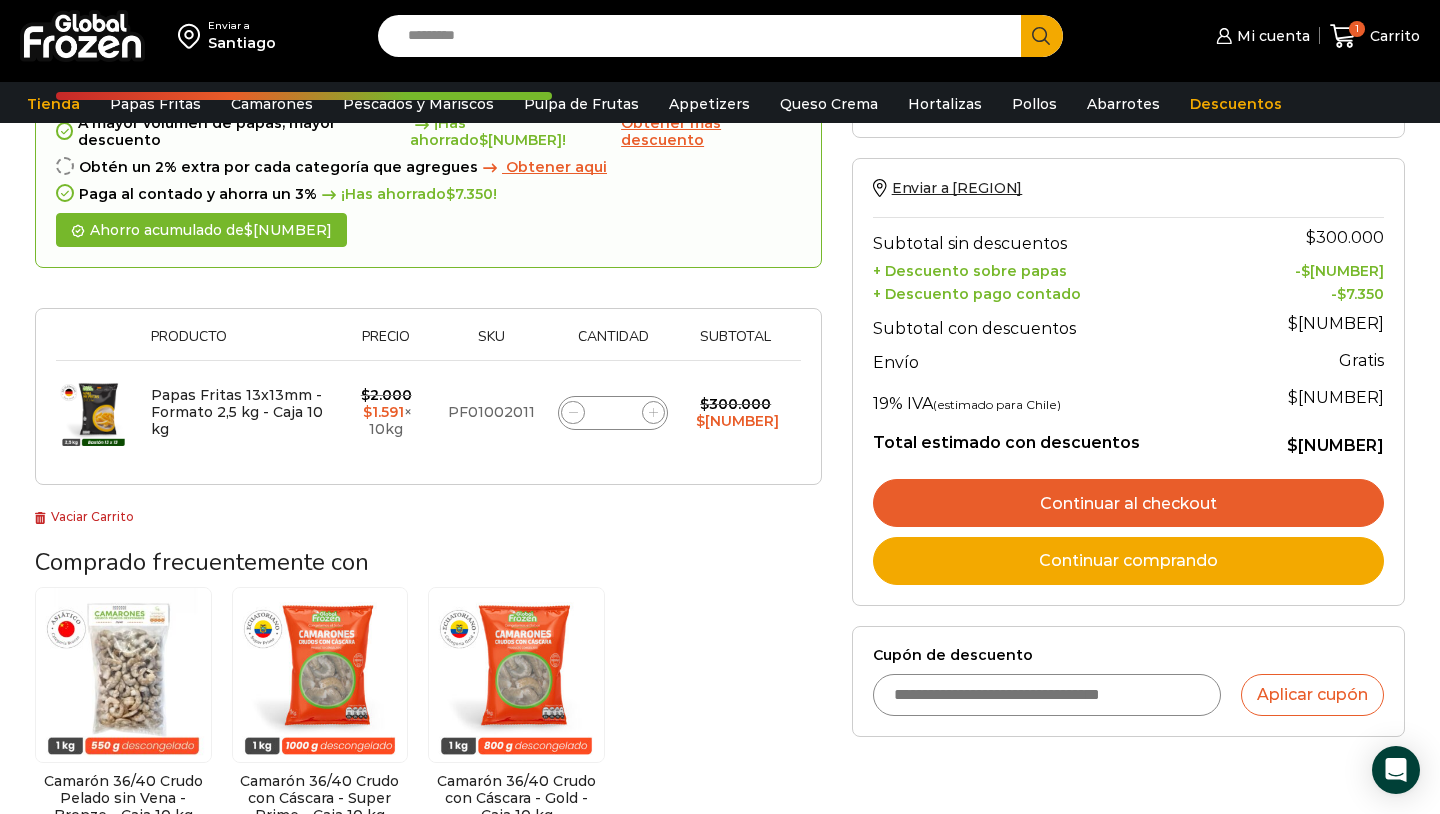 click on "Continuar al checkout" at bounding box center (1128, 503) 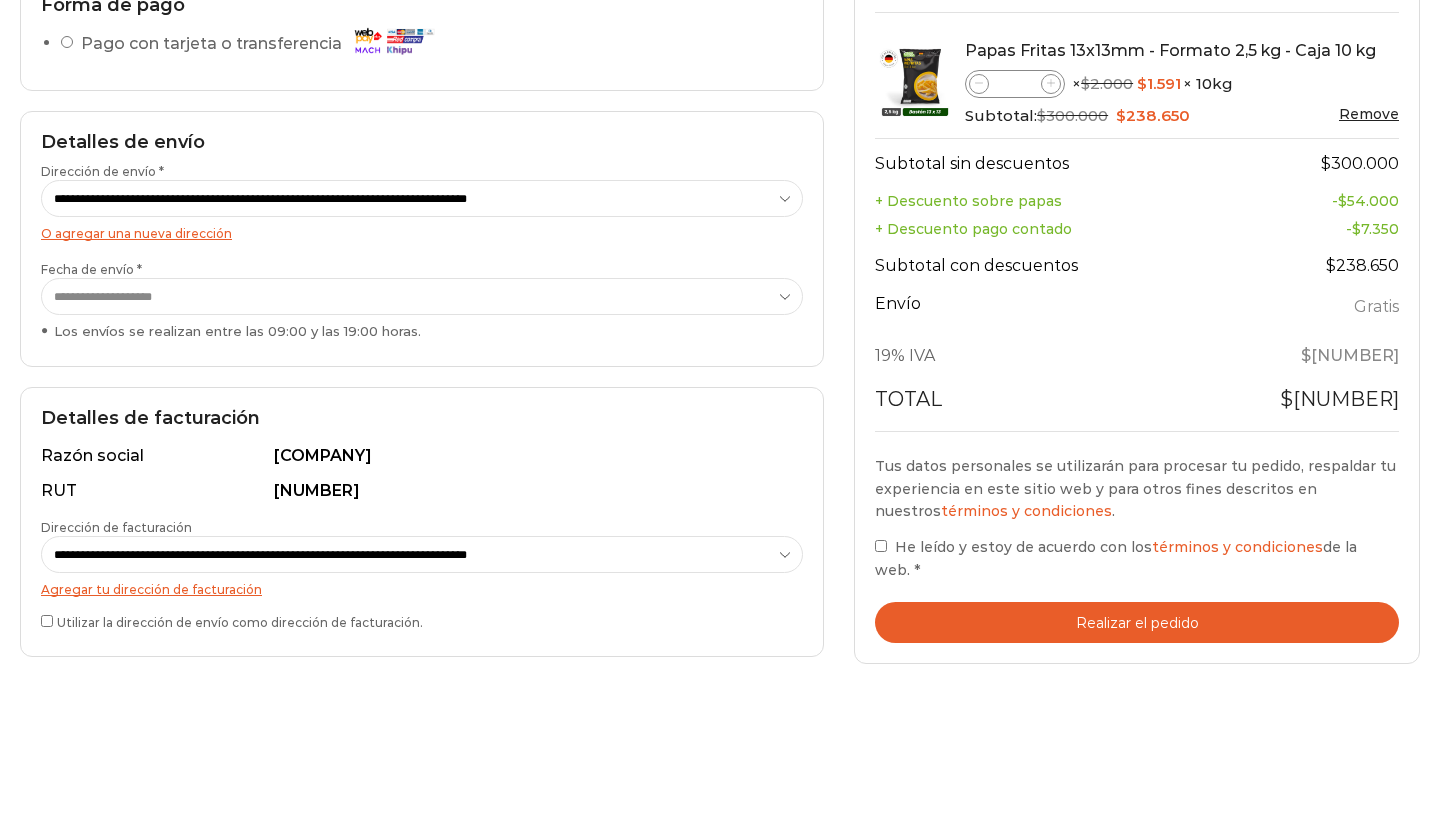 scroll, scrollTop: 313, scrollLeft: 0, axis: vertical 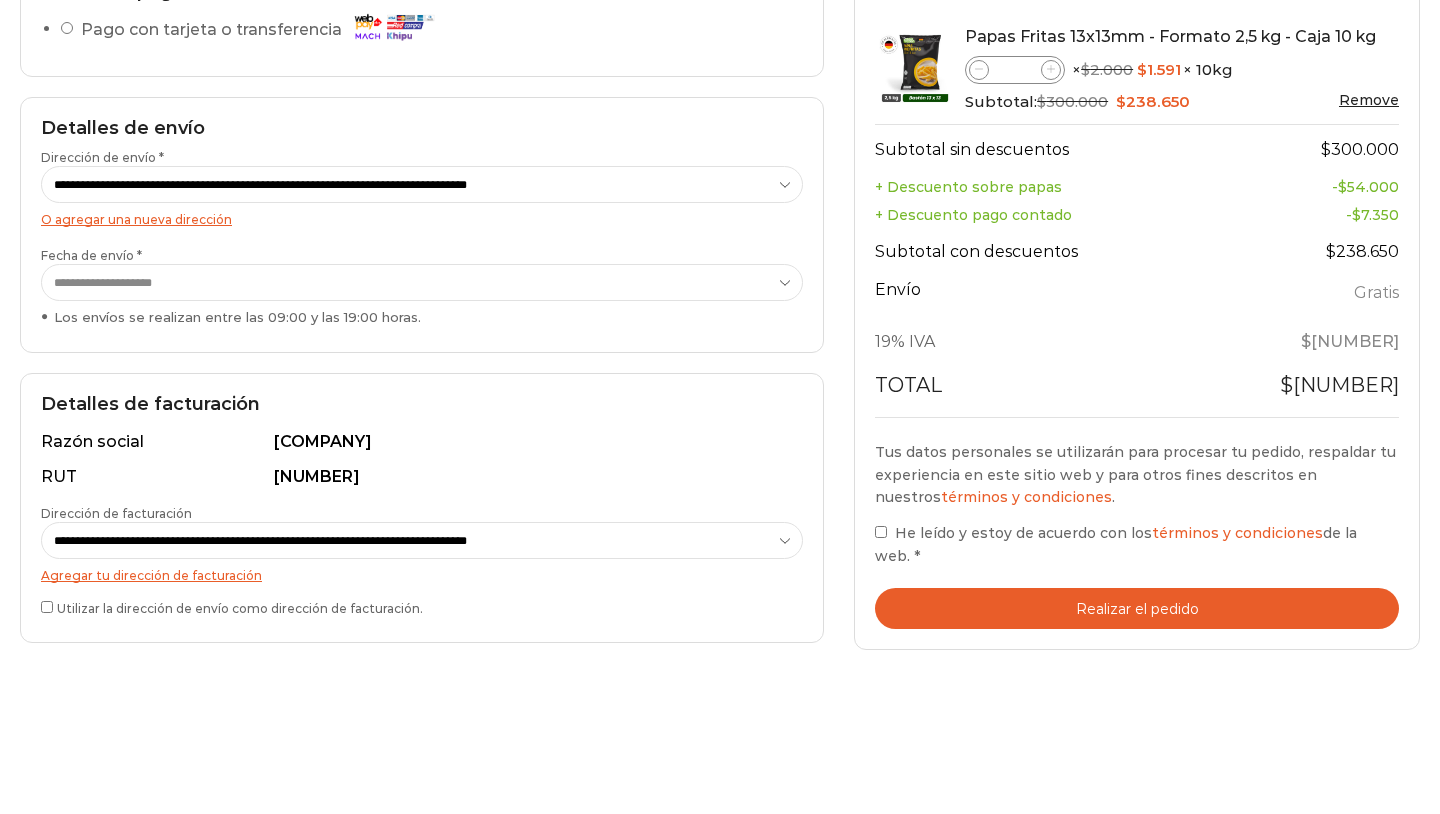 click on "He leído y estoy de acuerdo con los  términos y condiciones  de la web.   *" at bounding box center (1137, 544) 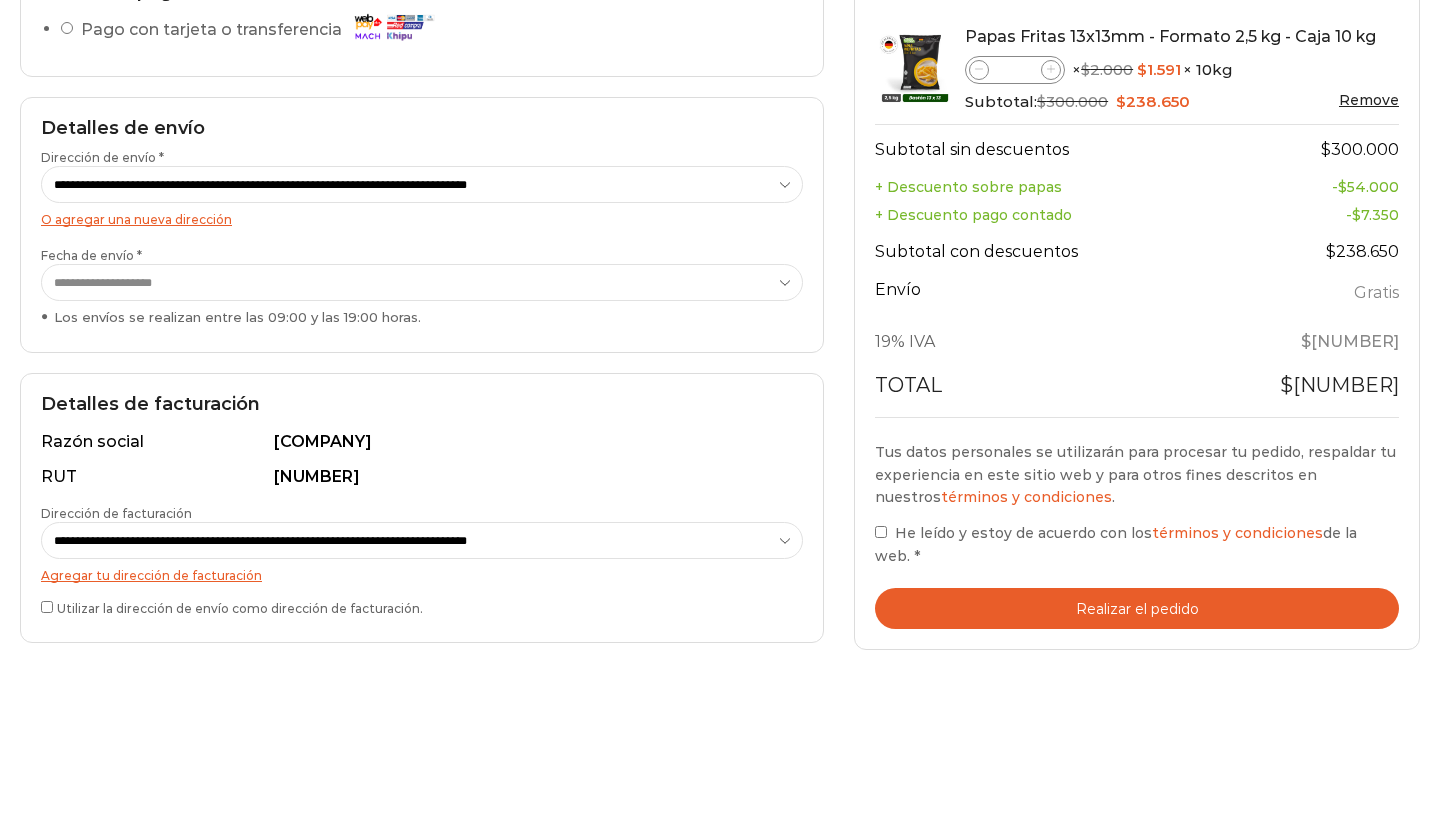 click on "Realizar el pedido" at bounding box center [1137, 608] 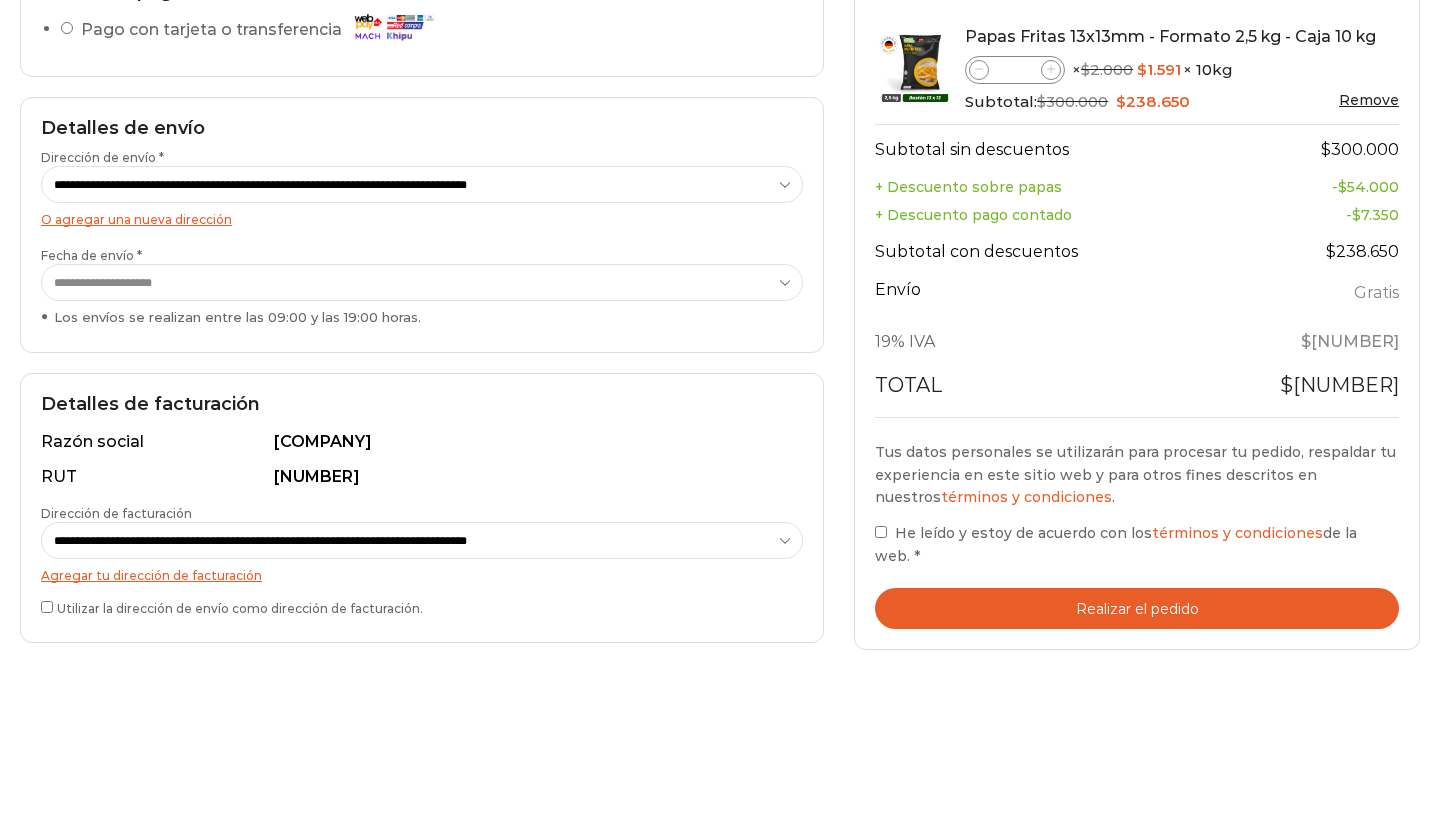 click on "Realizar el pedido" at bounding box center [1137, 608] 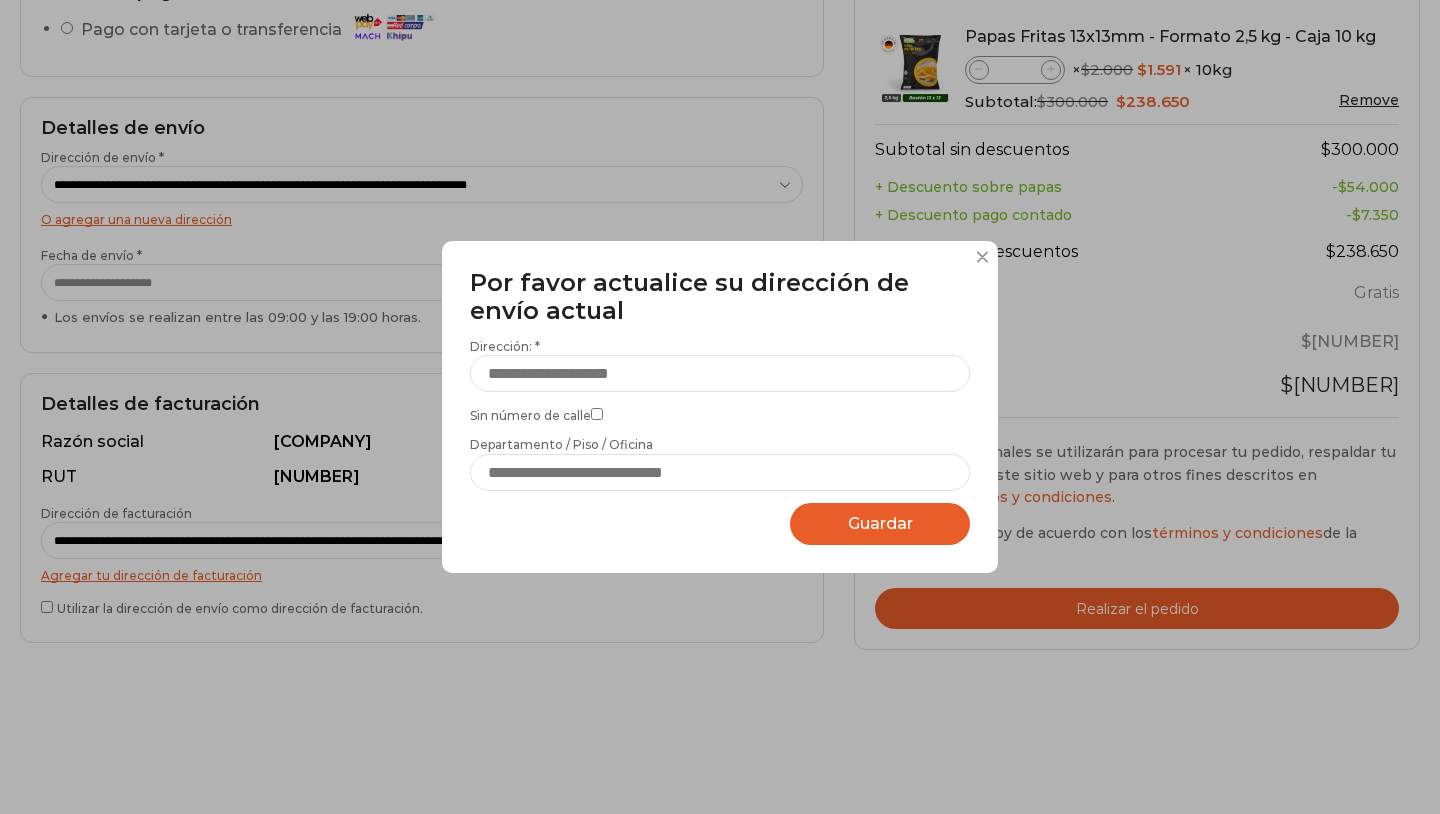click on "**********" at bounding box center [720, 407] 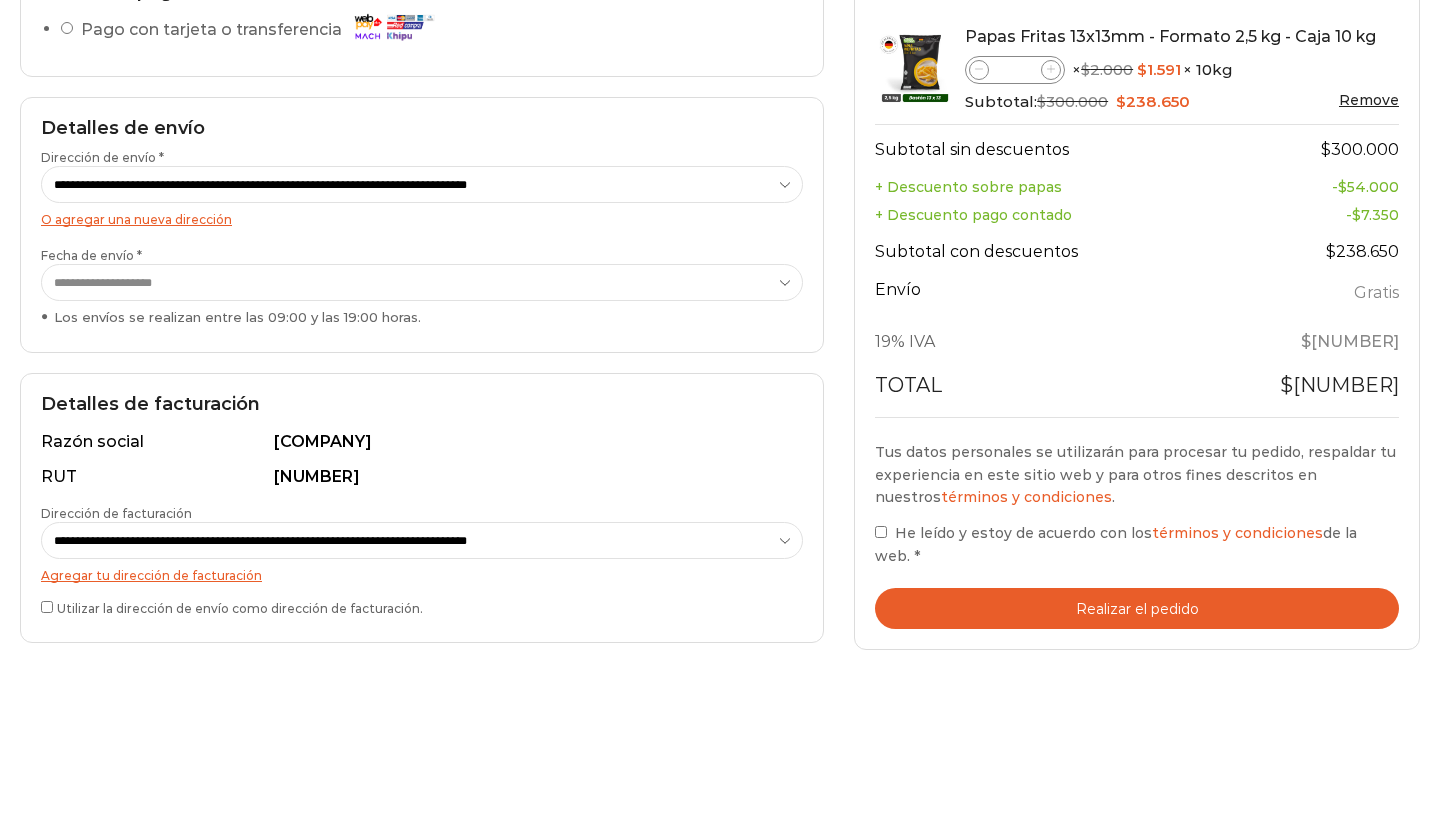 click on "Realizar el pedido" at bounding box center [1137, 608] 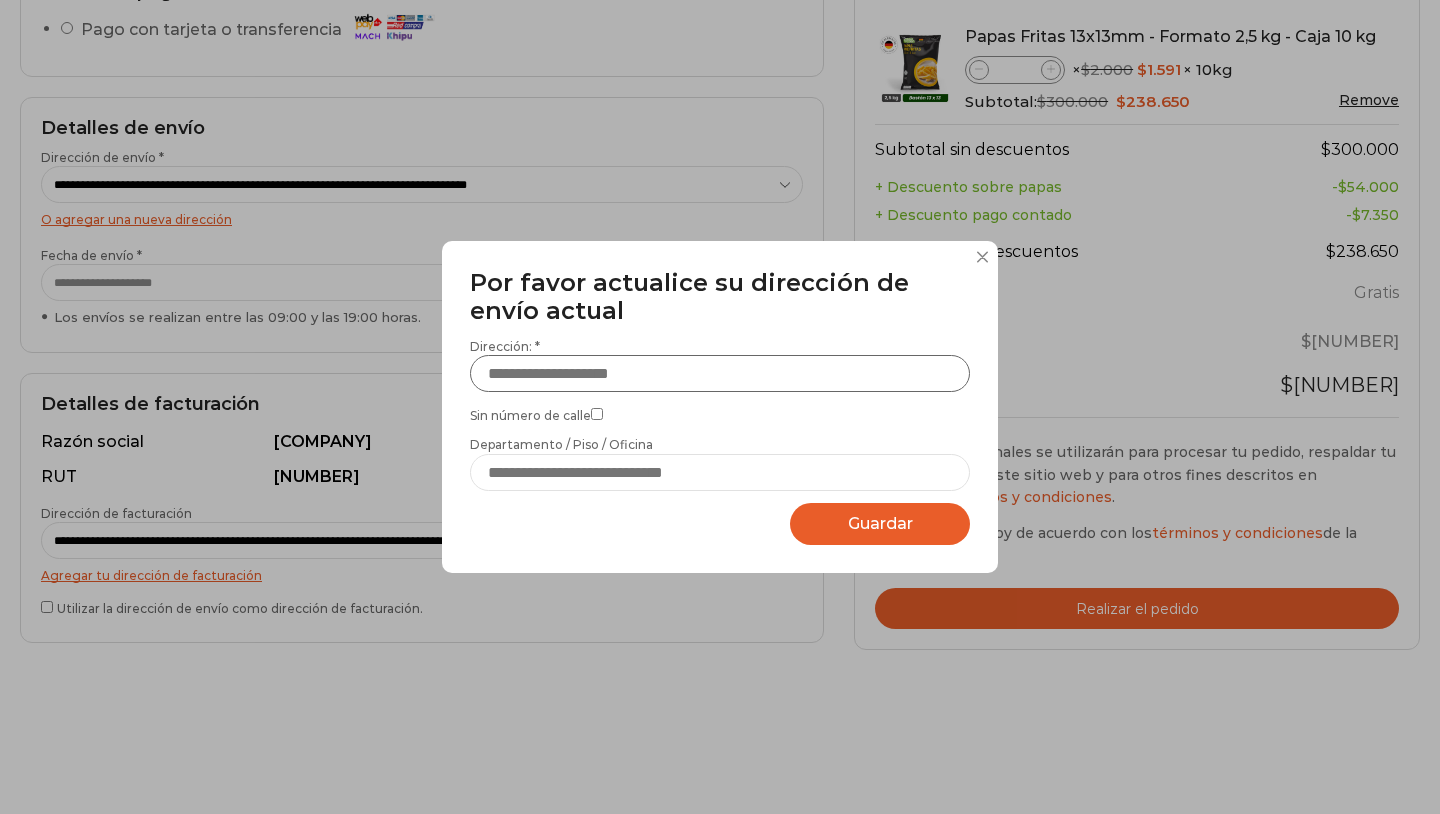click on "Dirección: *" at bounding box center [720, 373] 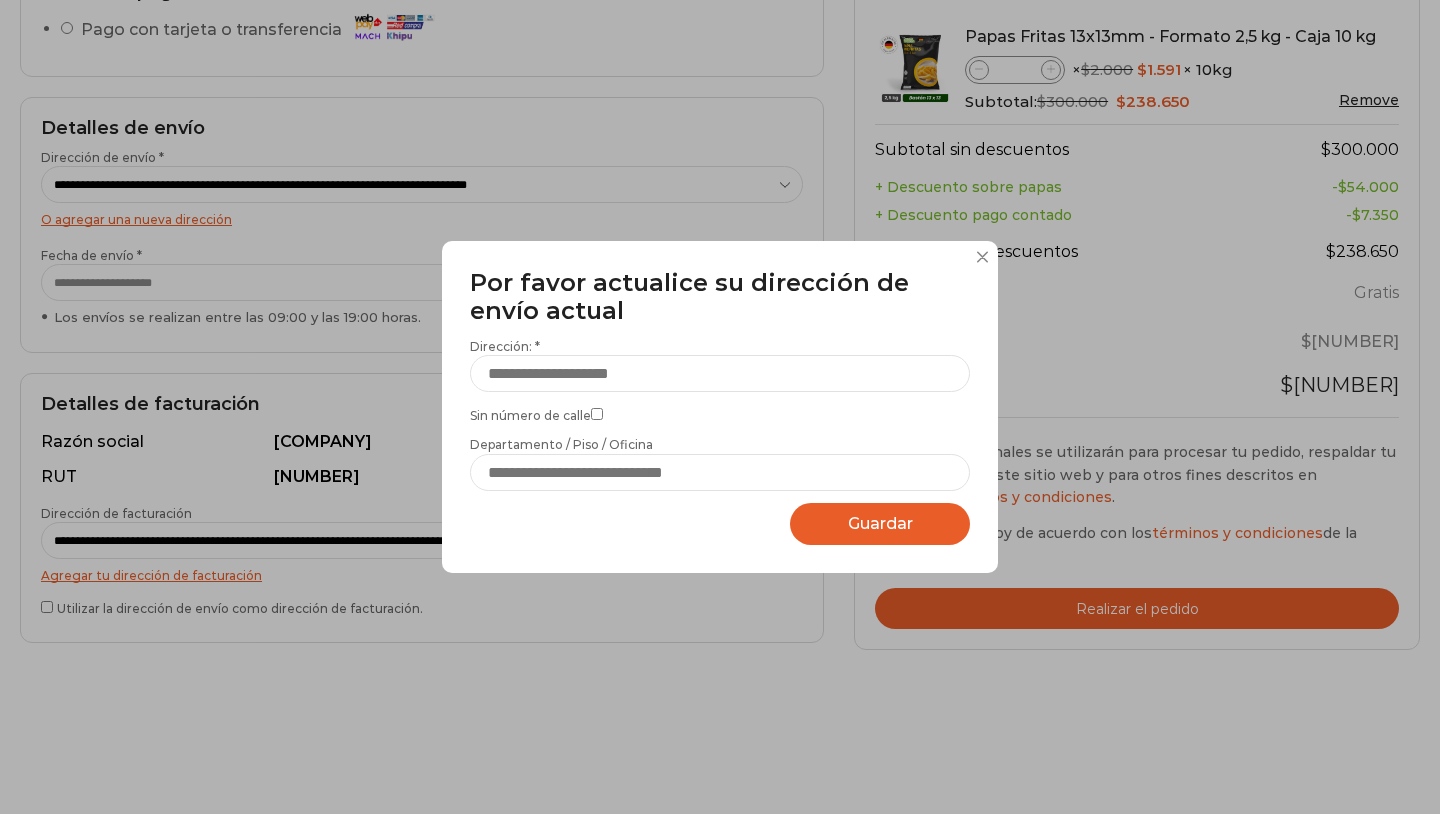 click at bounding box center (982, 257) 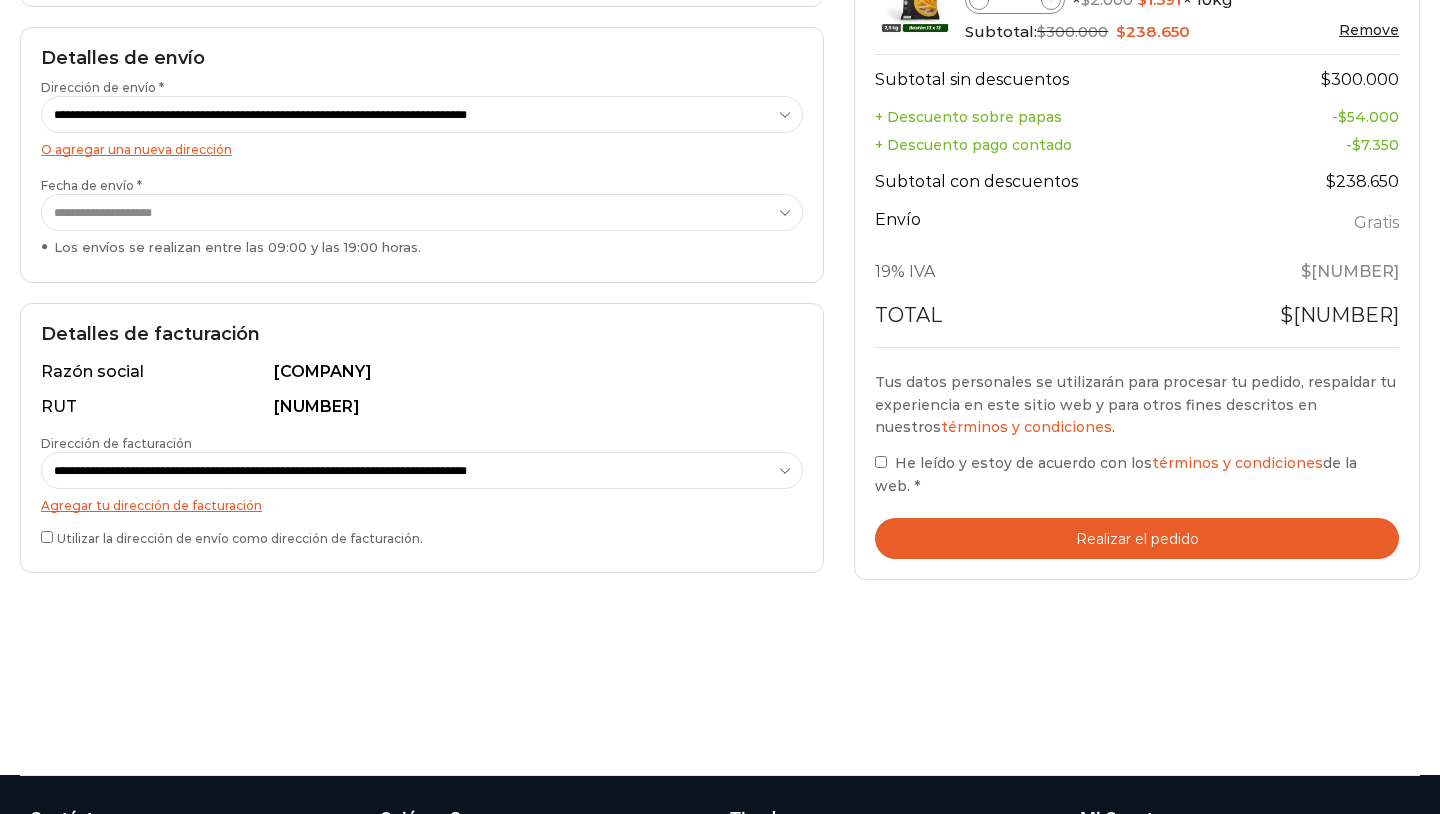 scroll, scrollTop: 359, scrollLeft: 0, axis: vertical 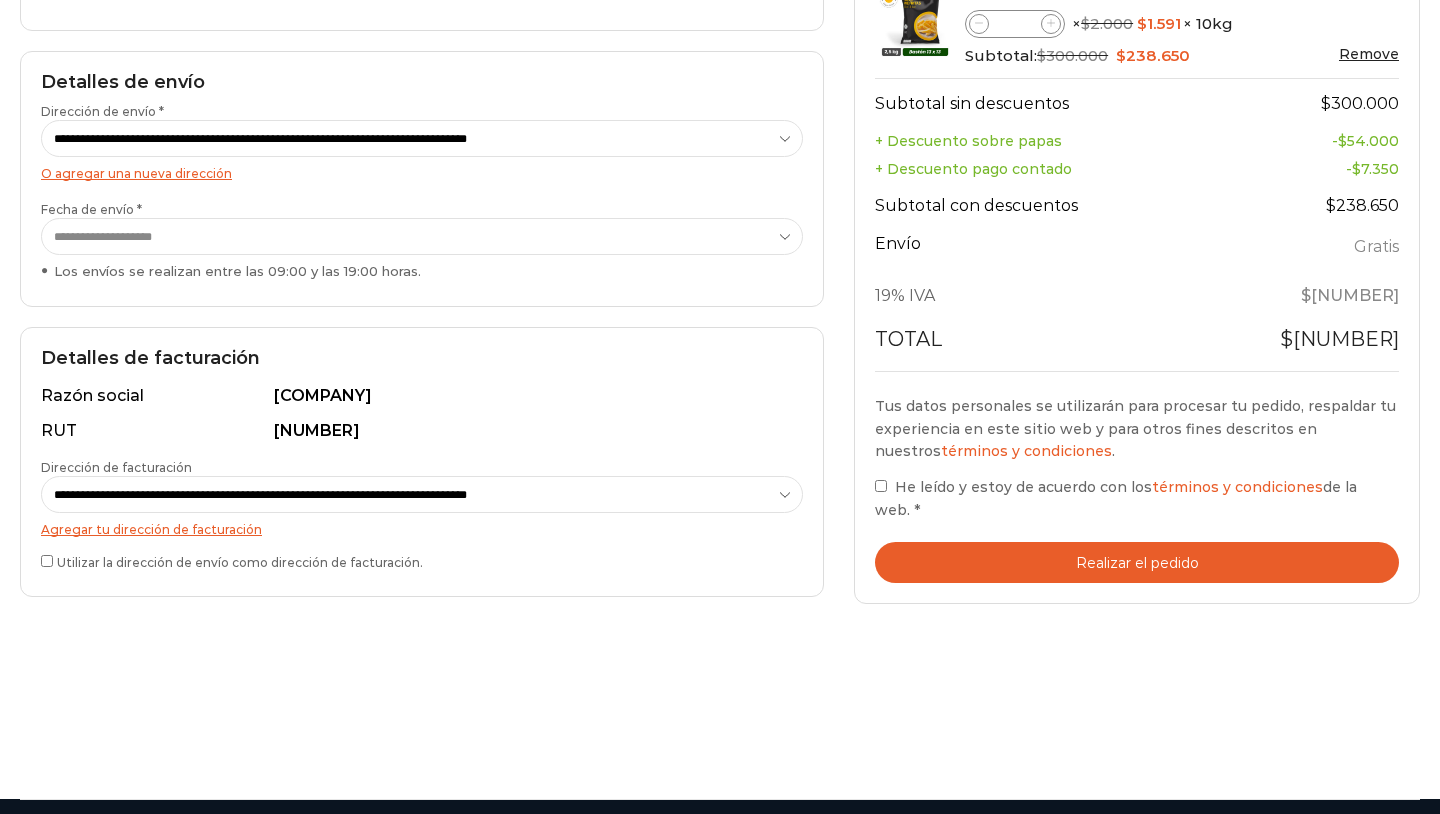 click on "Realizar el pedido" at bounding box center [1137, 562] 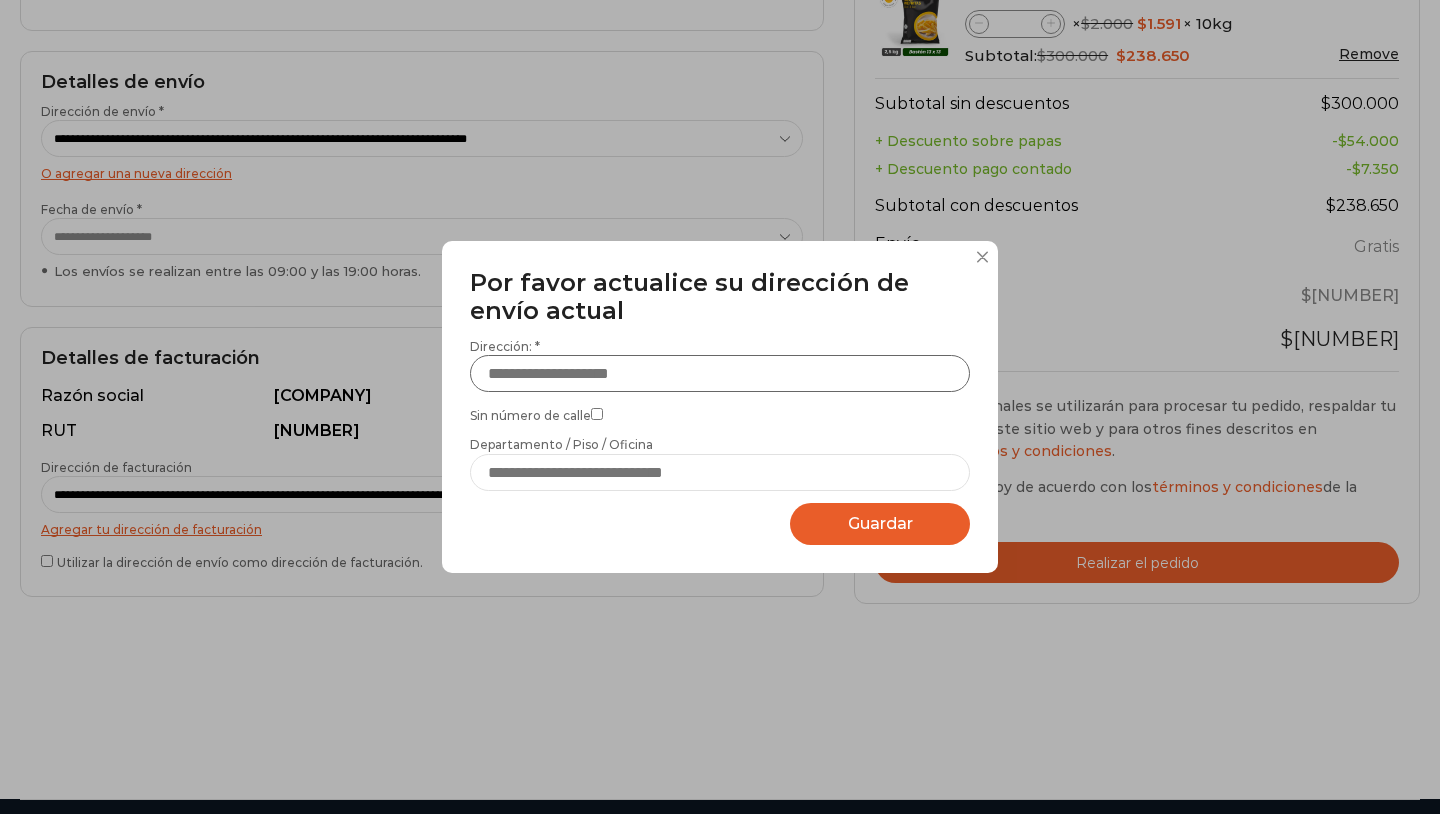 click on "Dirección: *" at bounding box center (720, 373) 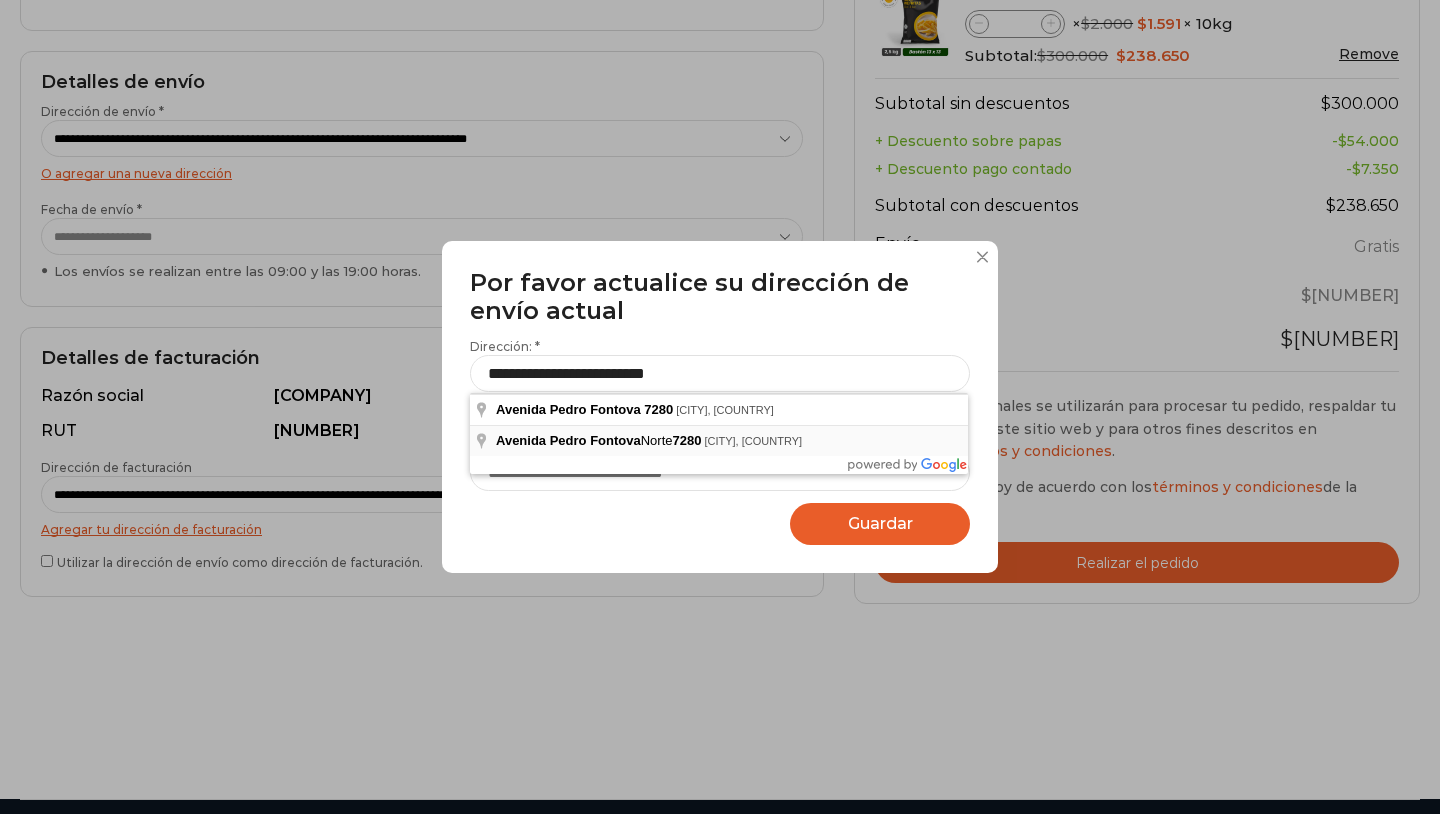 type on "**********" 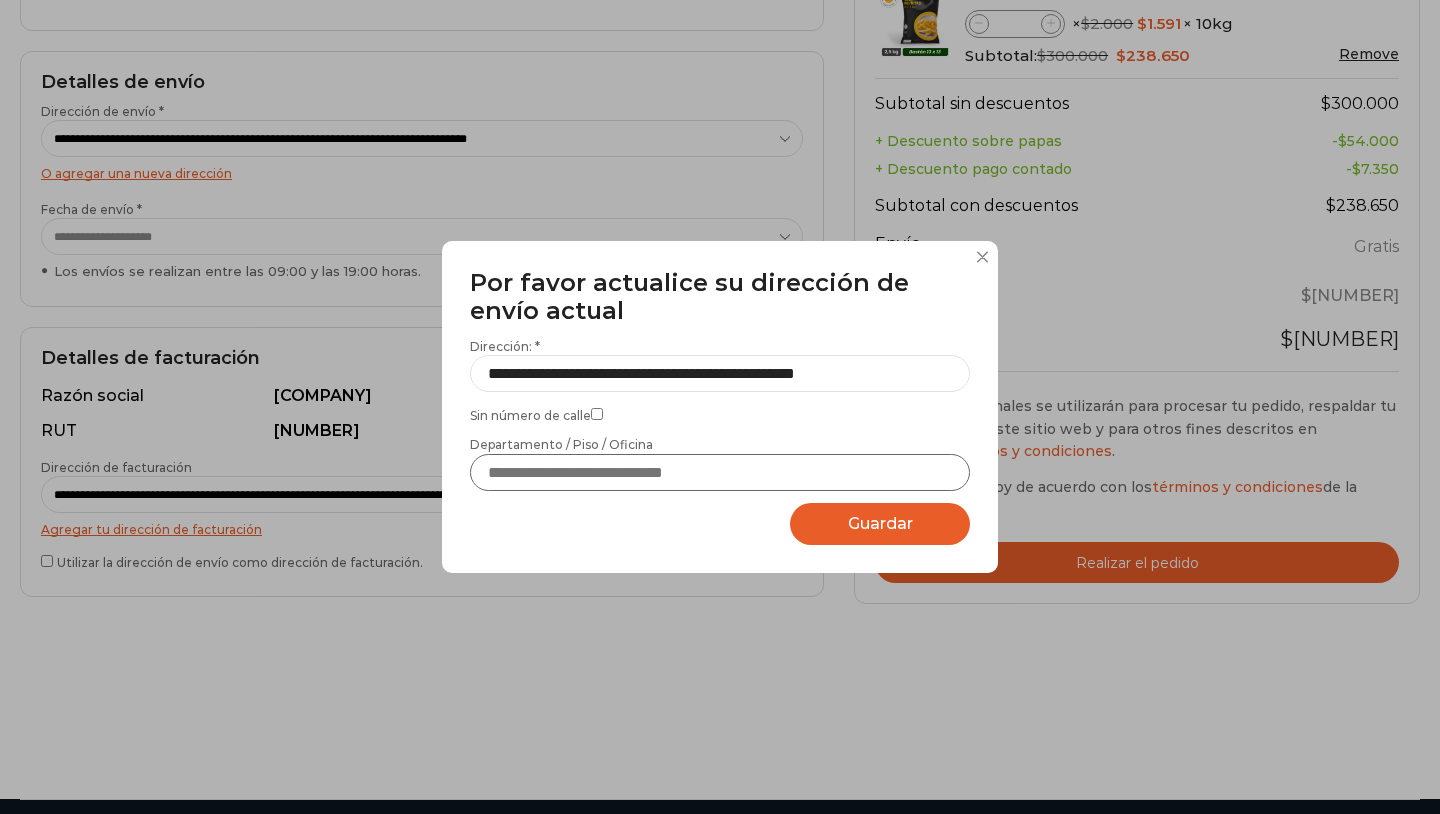 click on "Departamento / Piso / Oficina" at bounding box center (720, 472) 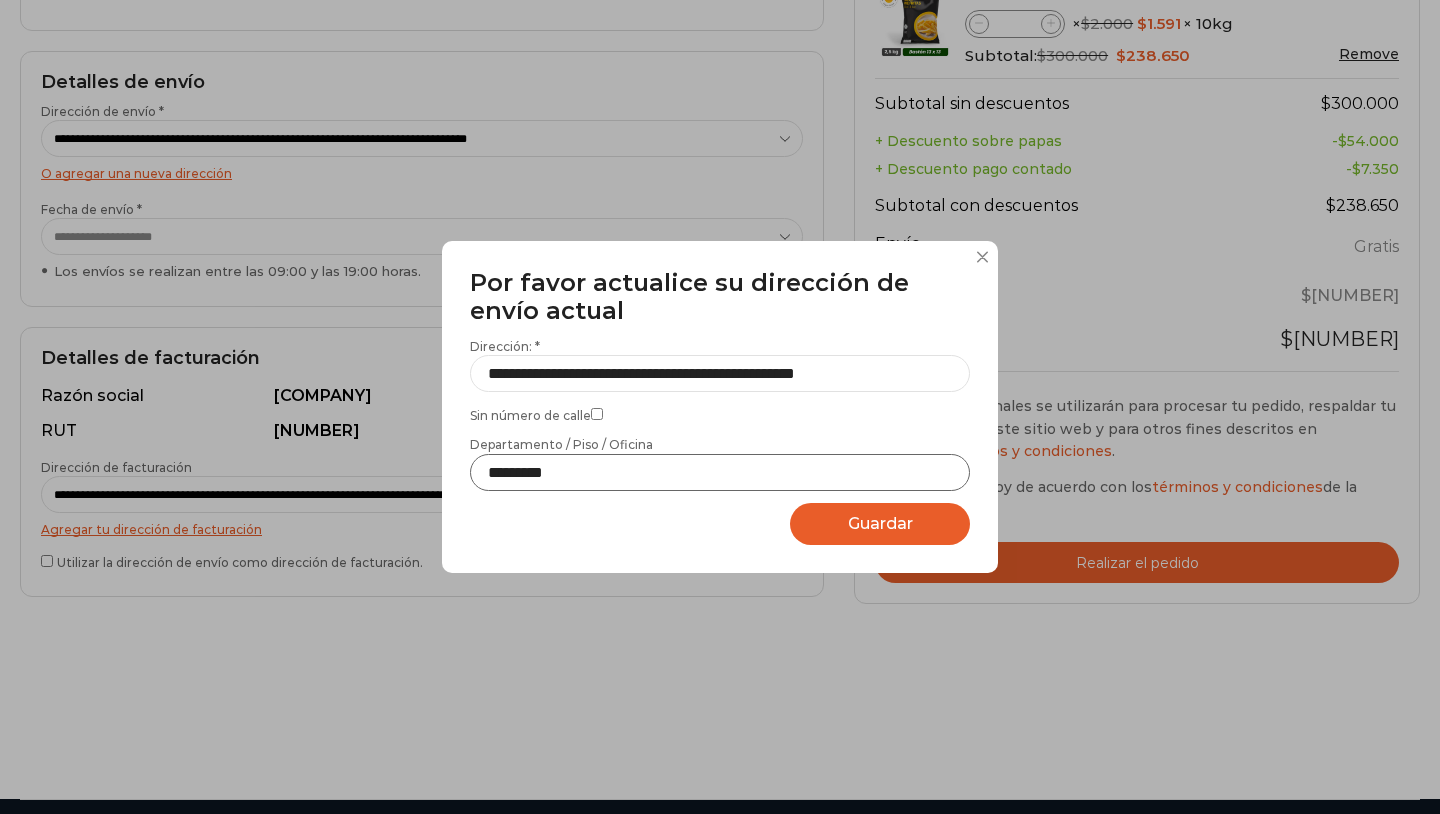 type on "*********" 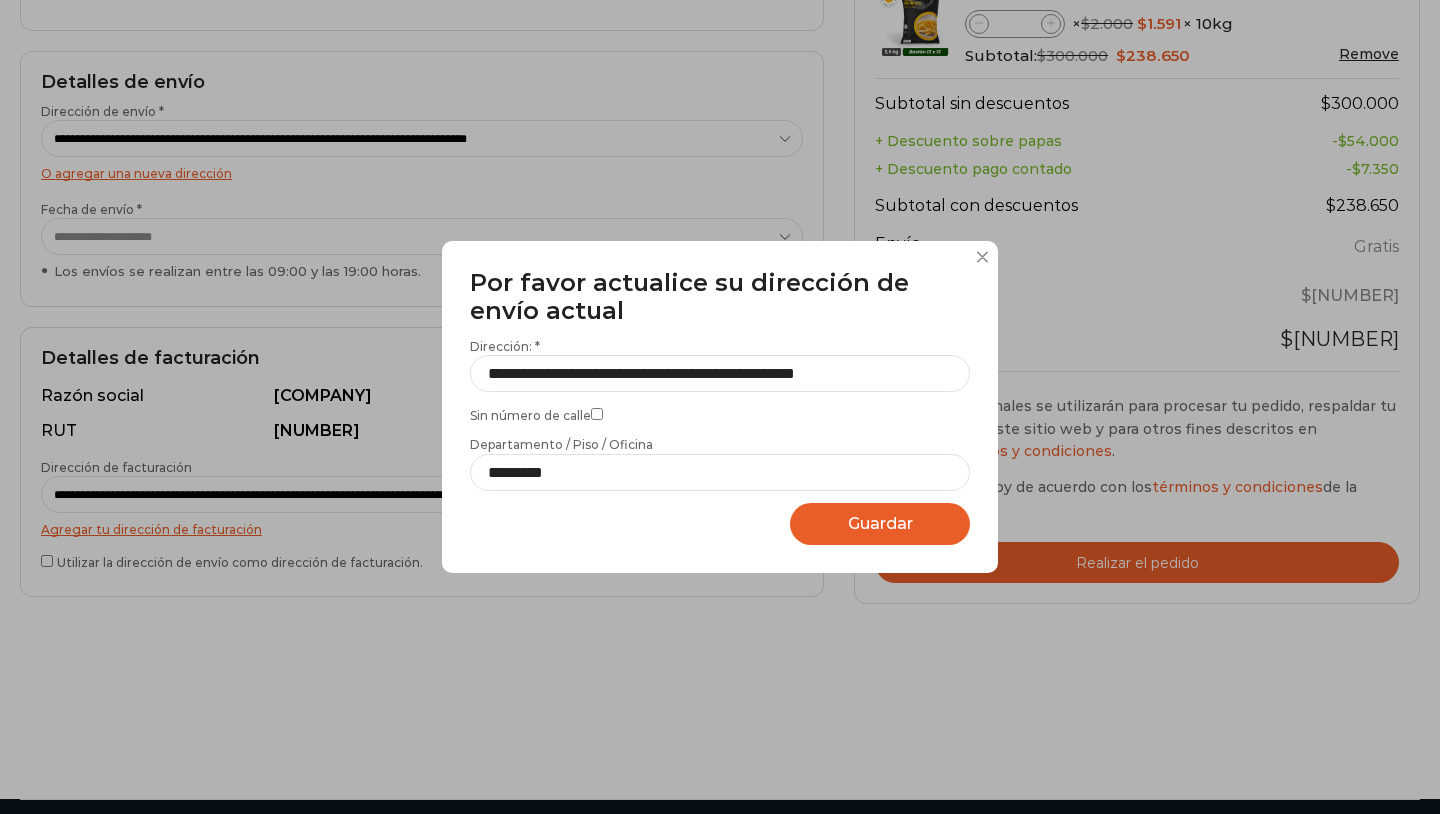 click on "Guardar" at bounding box center (880, 523) 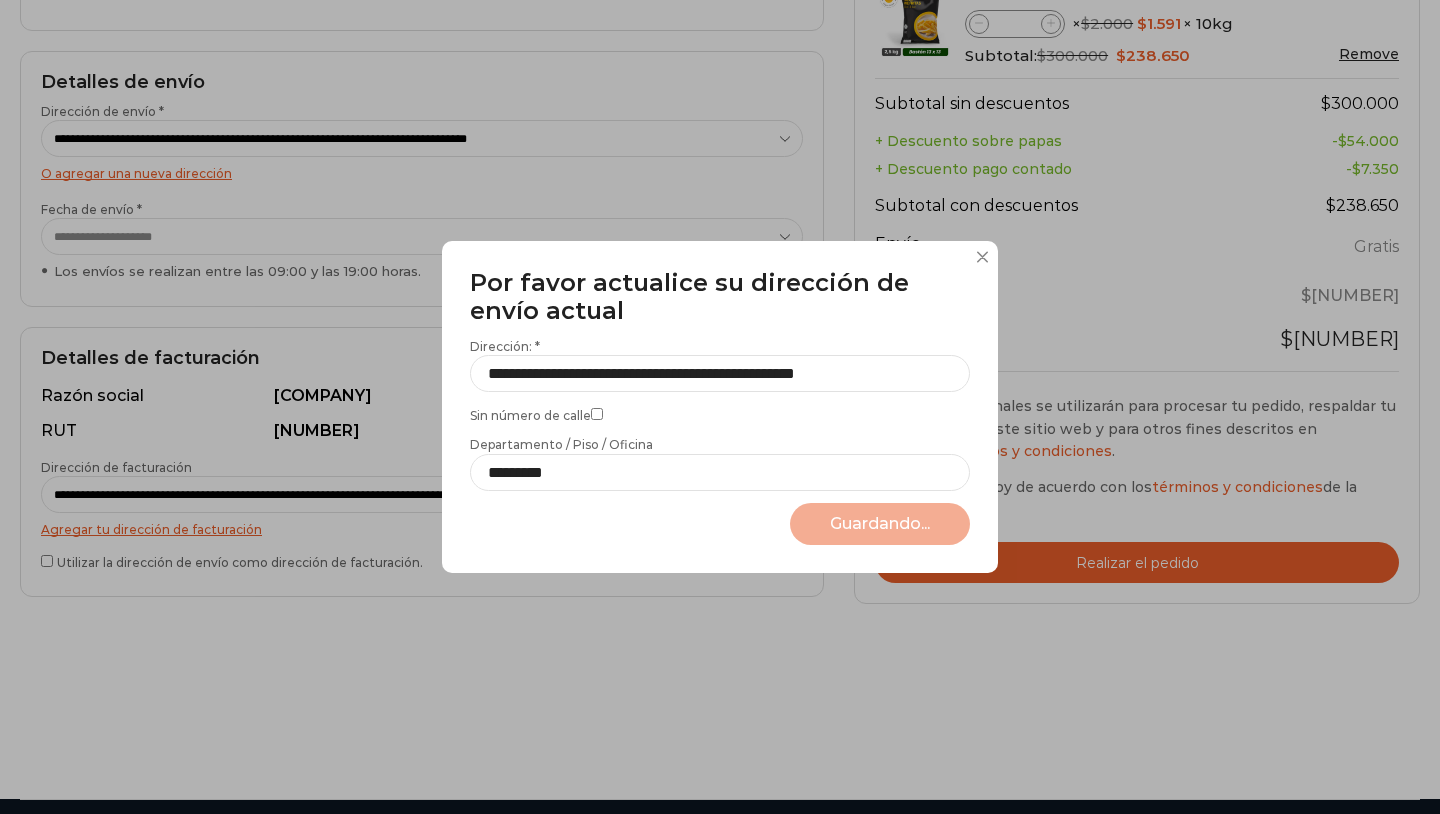select on "*******" 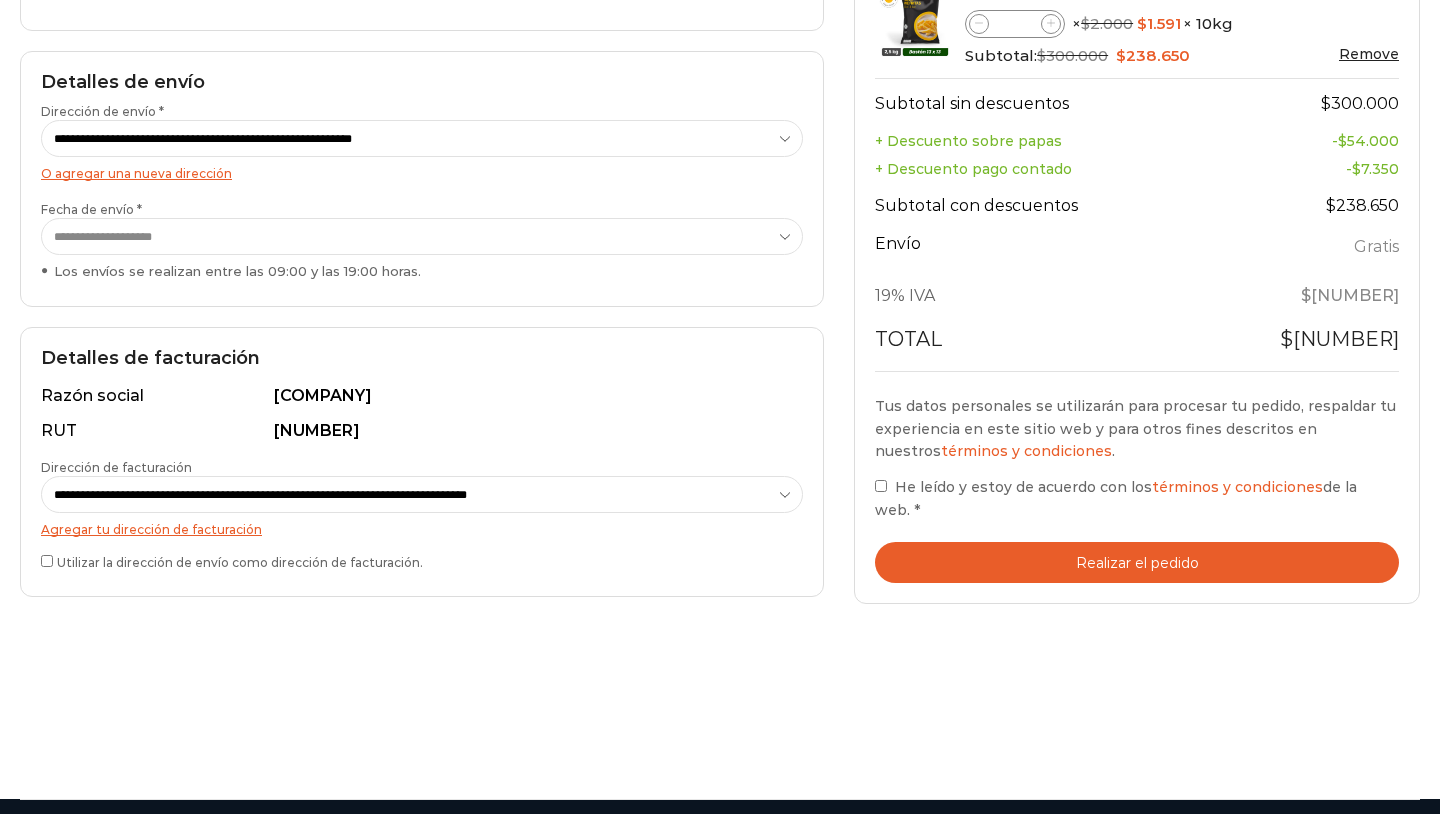 click on "Realizar el pedido" at bounding box center [1137, 562] 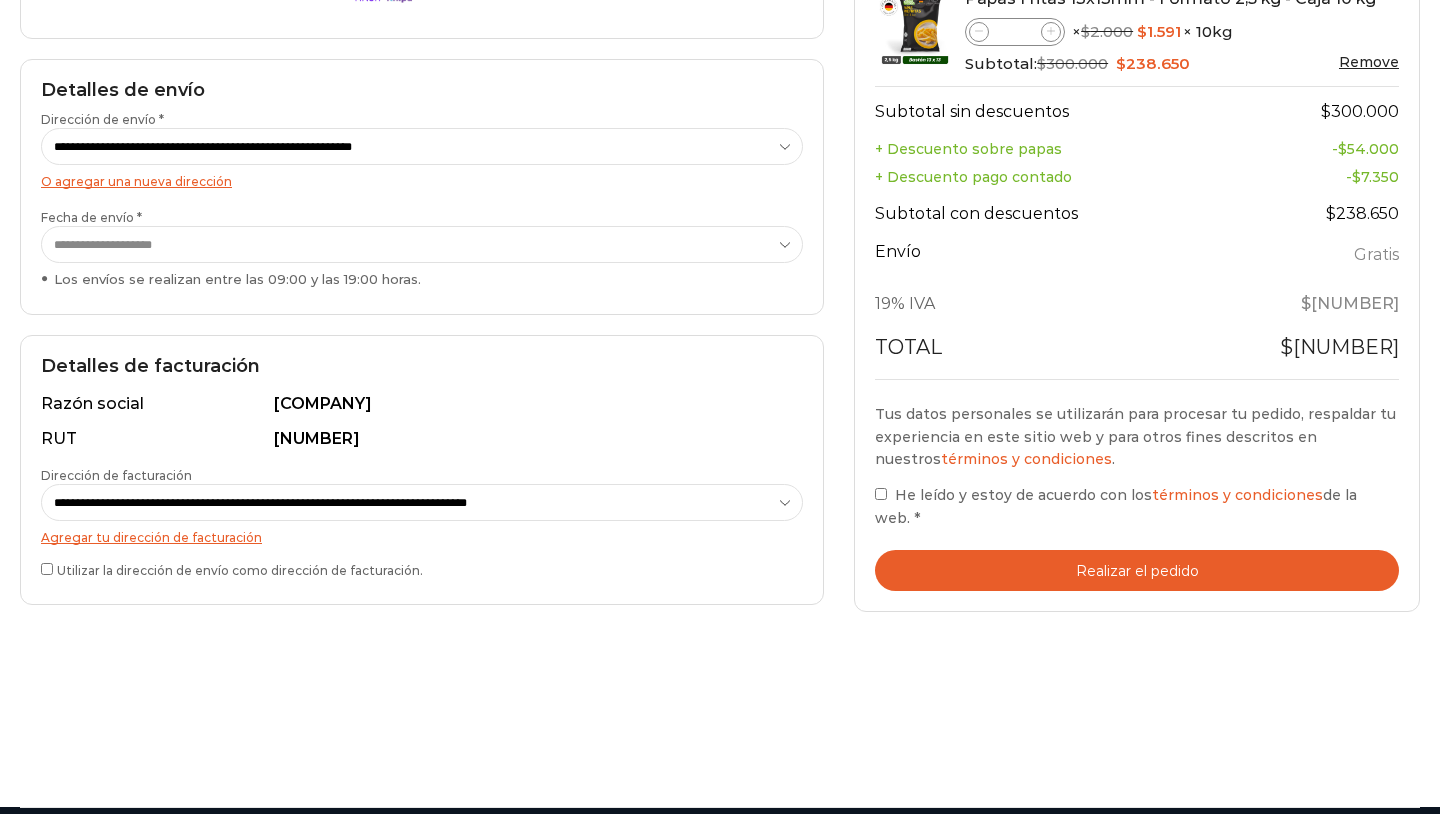 scroll, scrollTop: 519, scrollLeft: 0, axis: vertical 